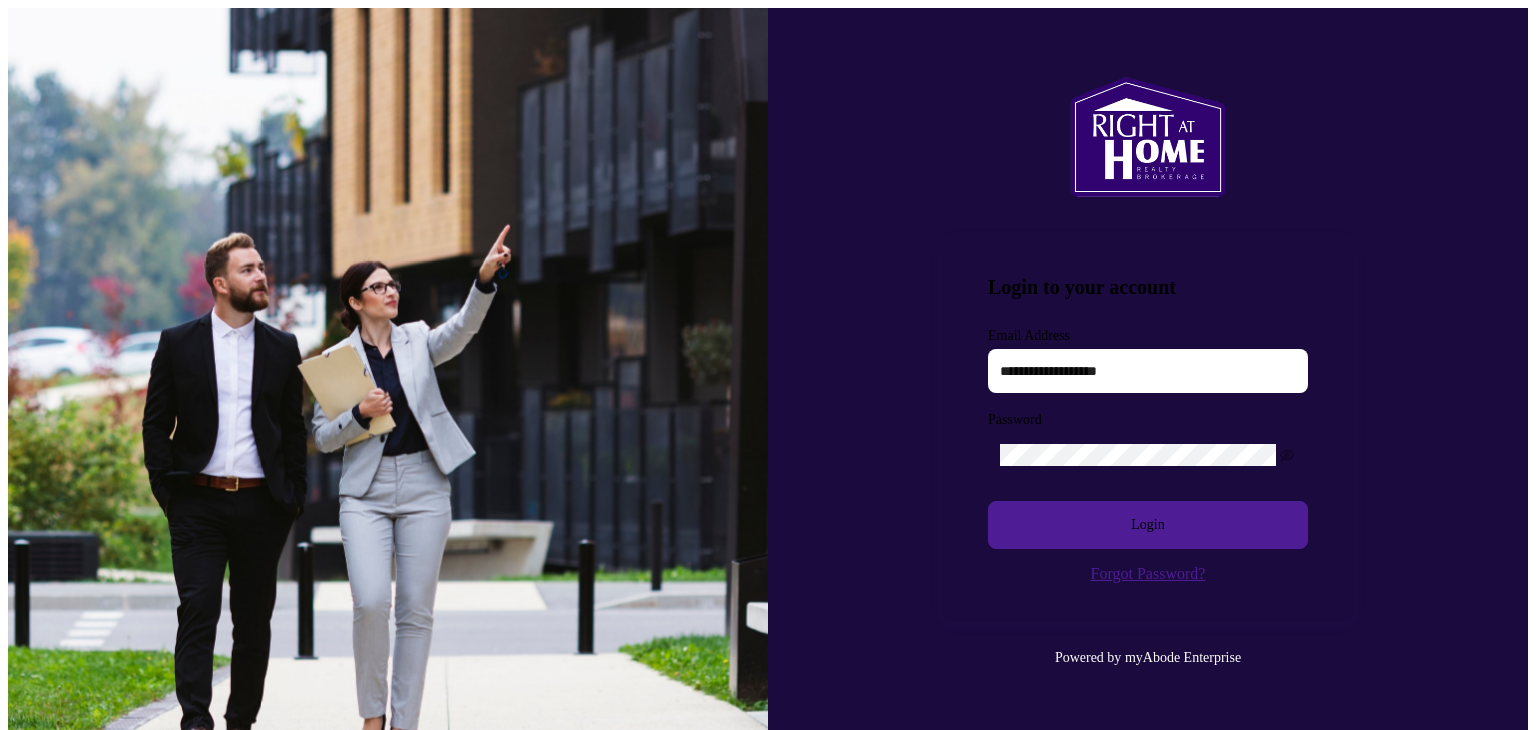 scroll, scrollTop: 0, scrollLeft: 0, axis: both 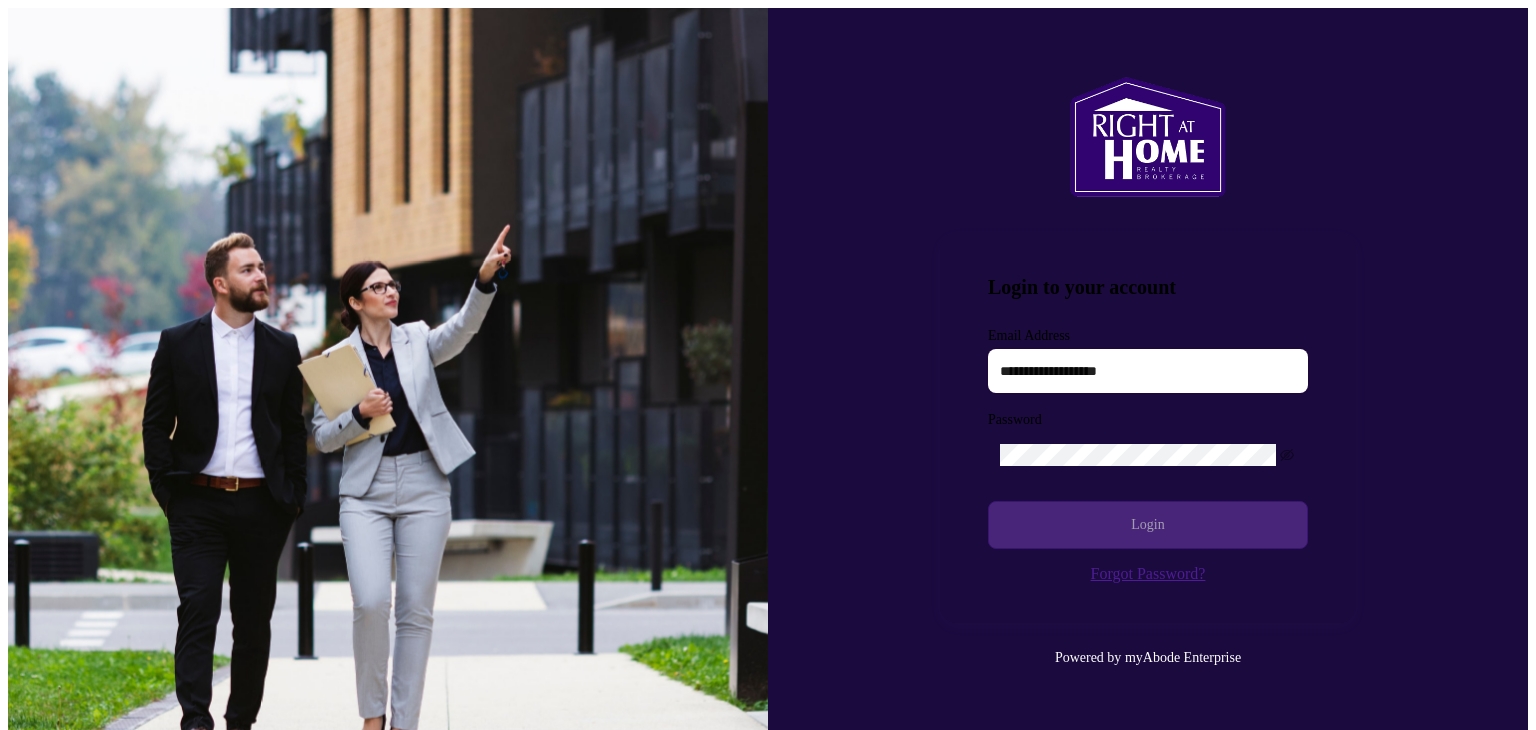 type on "**********" 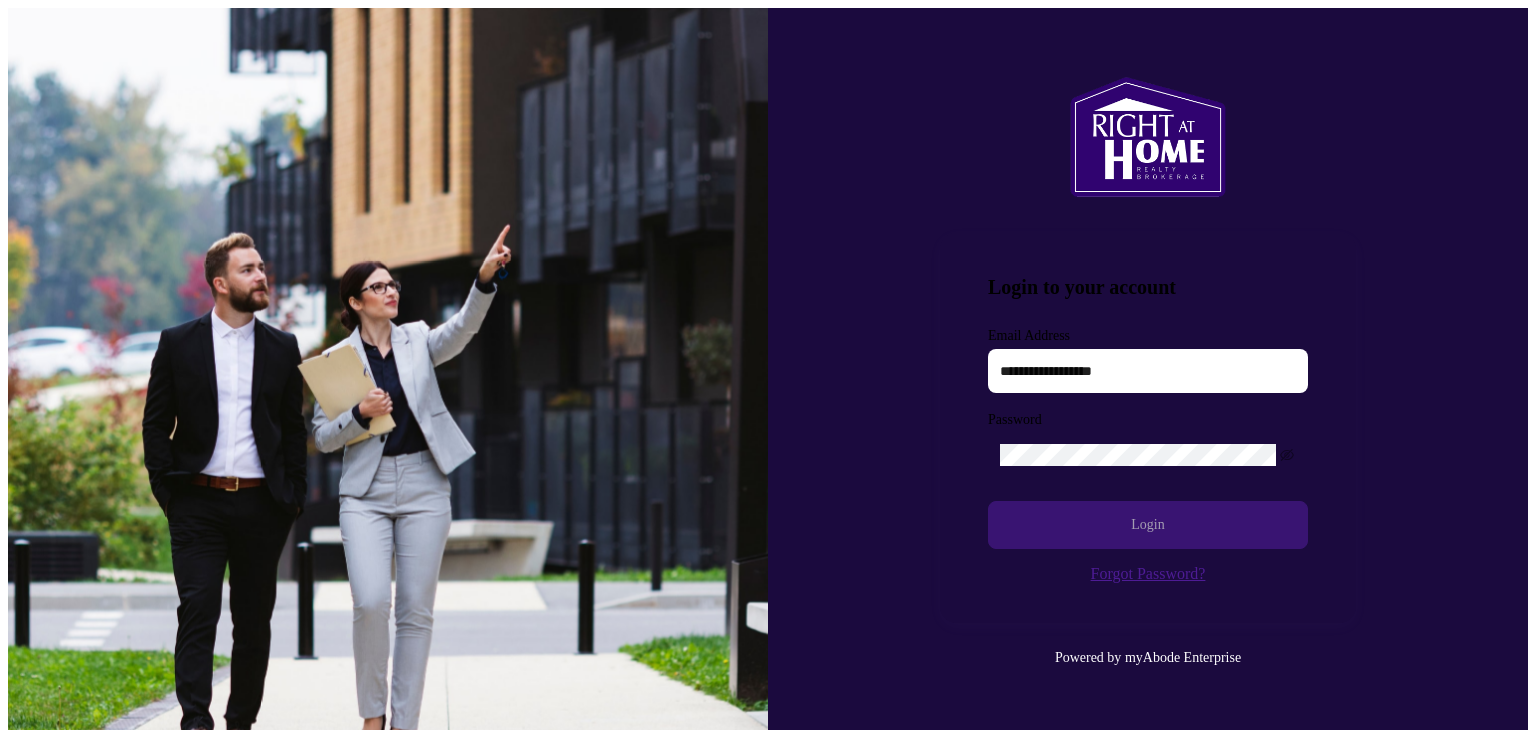 click on "Login" at bounding box center (1148, 525) 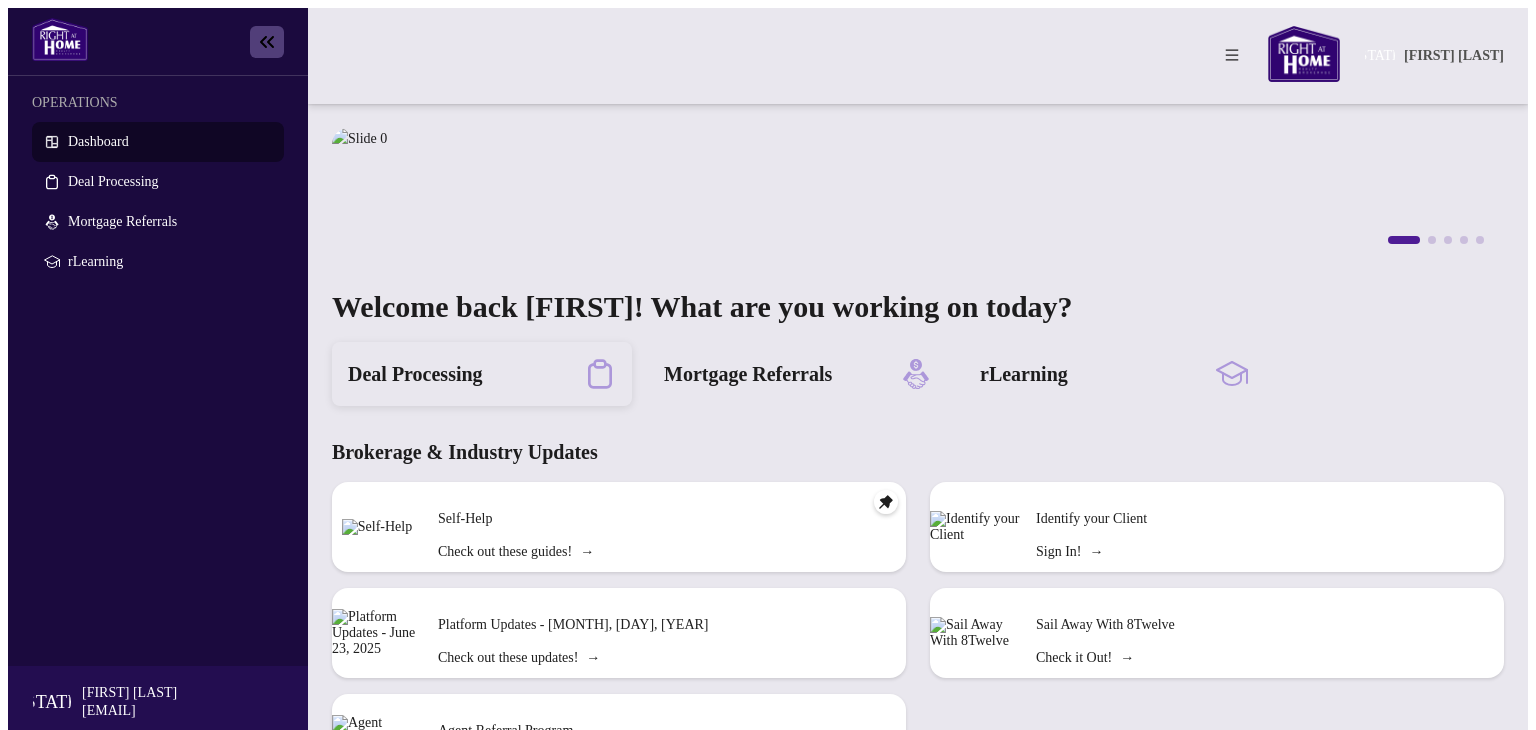 click on "Deal Processing" at bounding box center [415, 374] 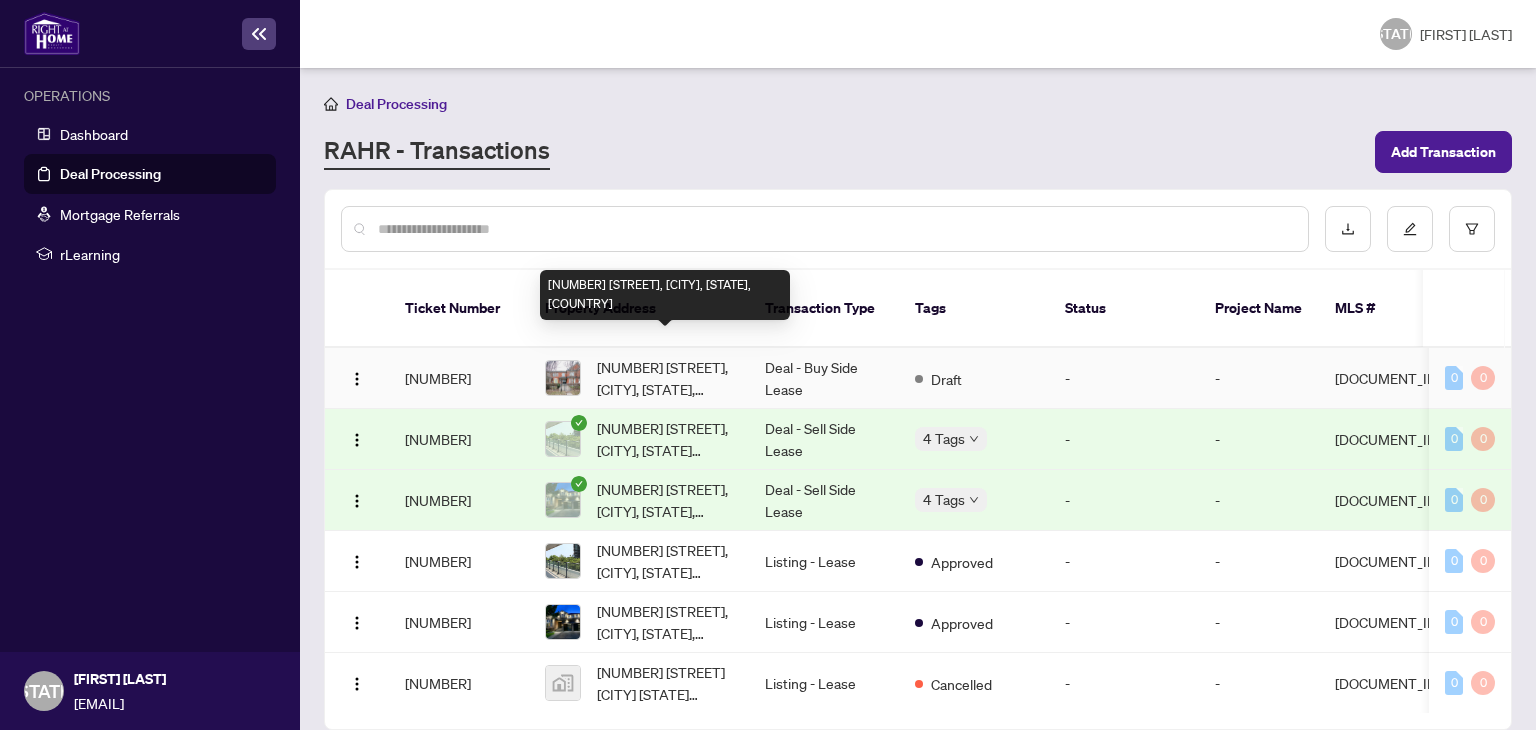 click on "[NUMBER] [STREET], [CITY], [STATE], [COUNTRY]" at bounding box center (665, 378) 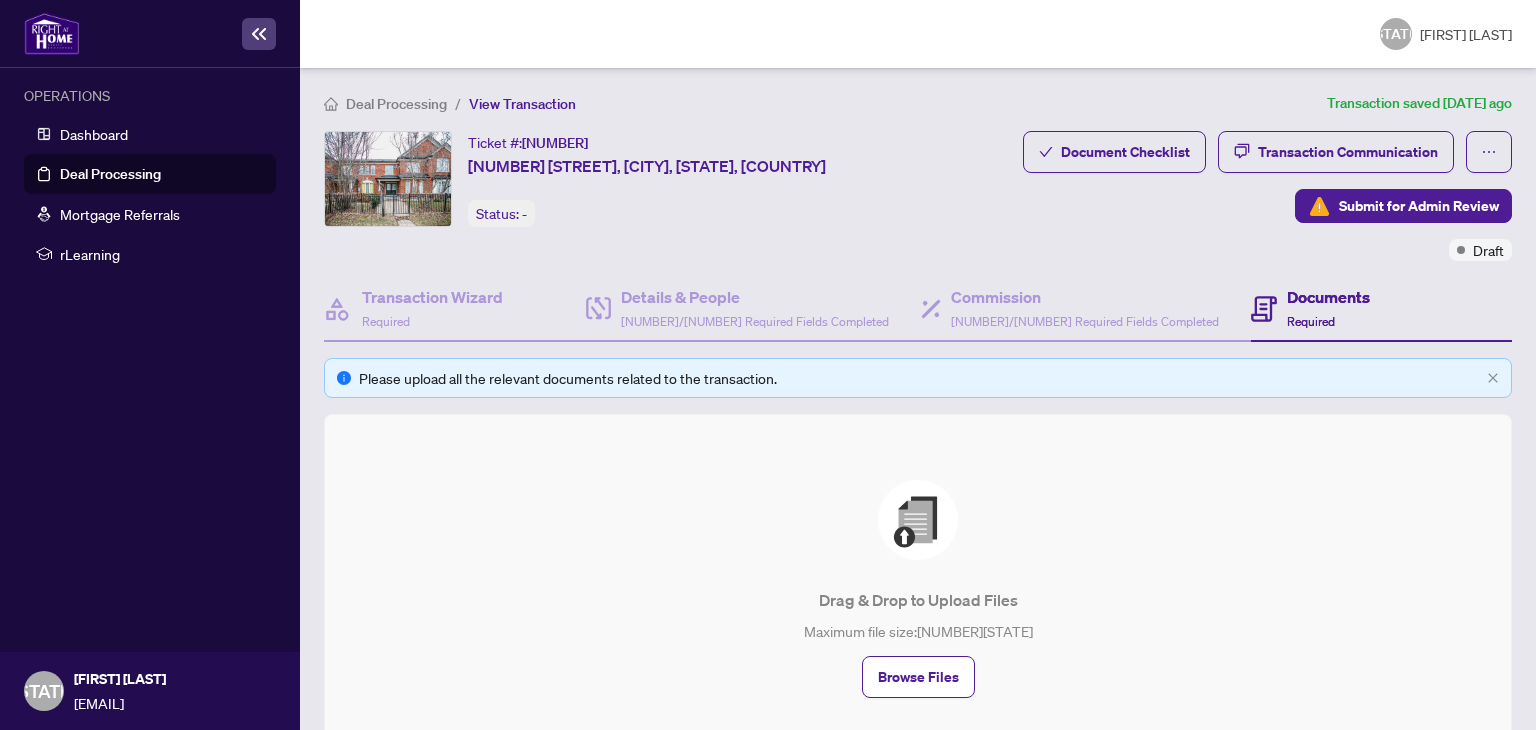 scroll, scrollTop: 100, scrollLeft: 0, axis: vertical 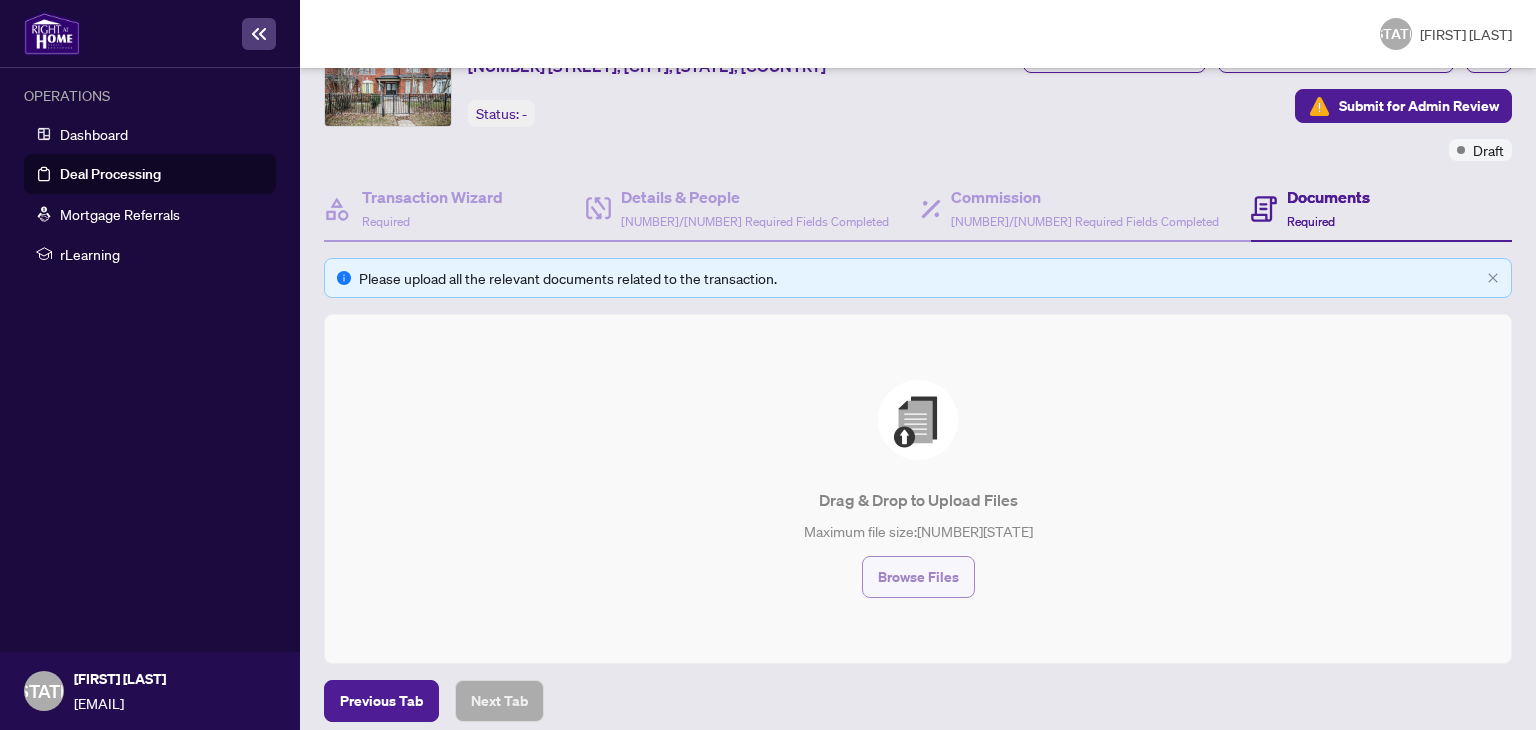 click on "Browse Files" at bounding box center (918, 577) 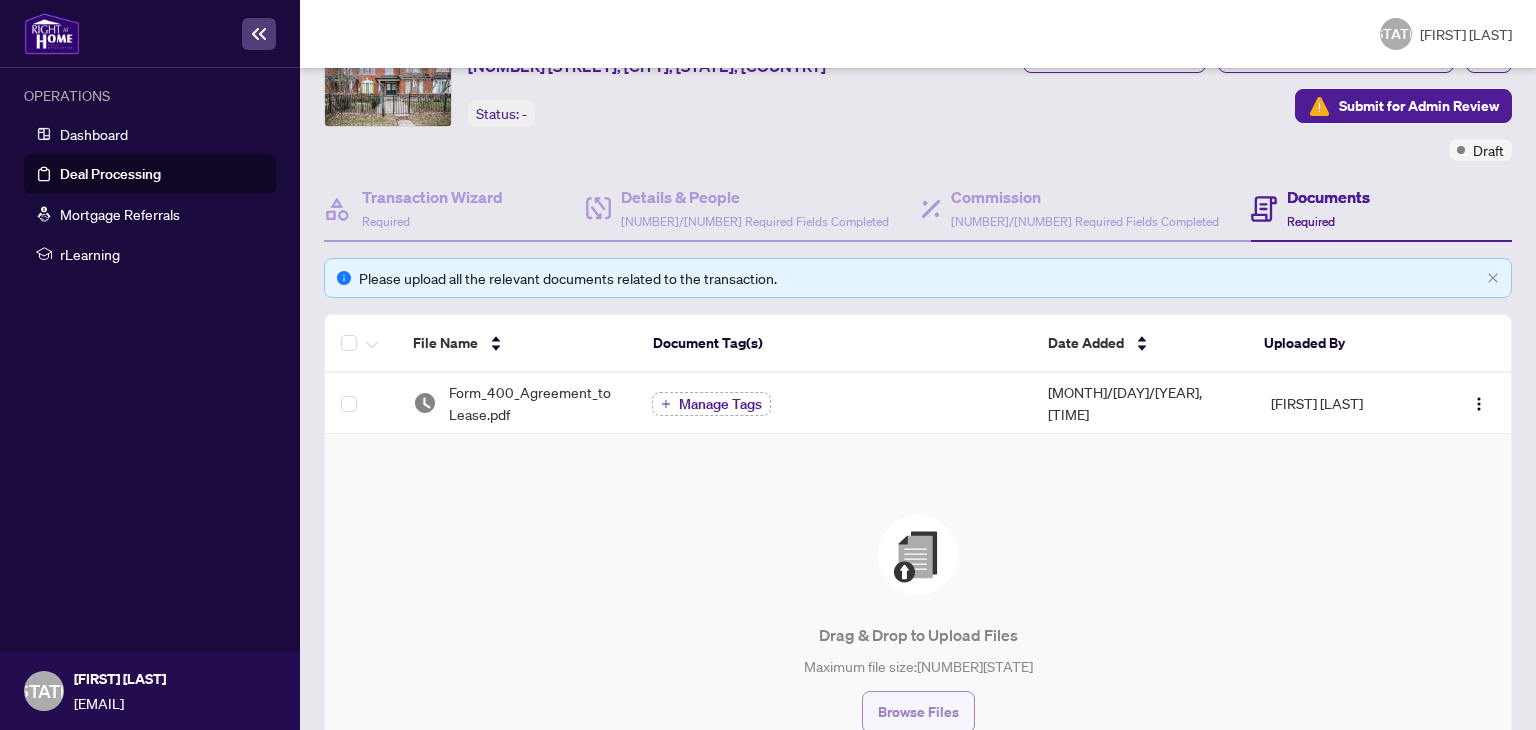 click on "Browse Files" at bounding box center (918, 712) 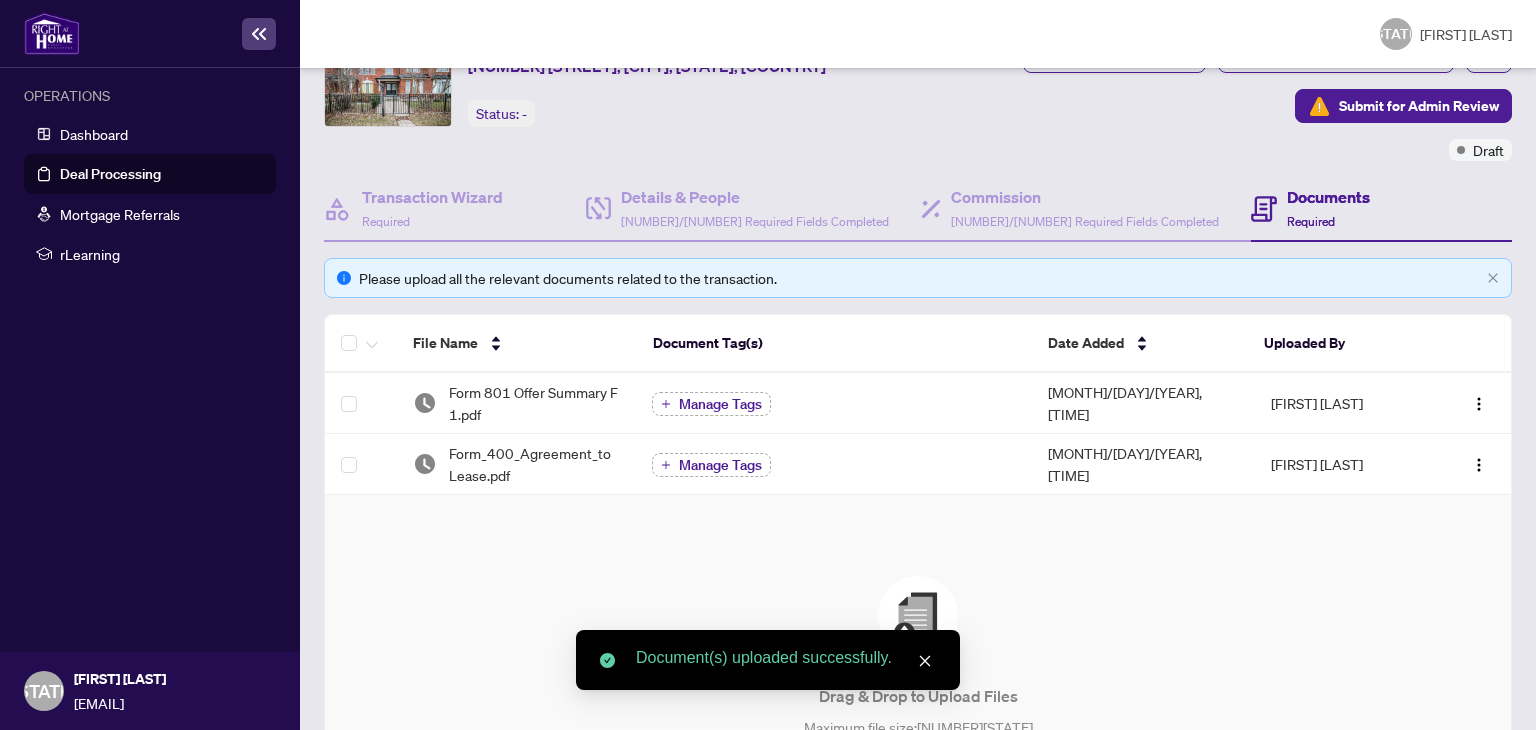 click at bounding box center [925, 661] 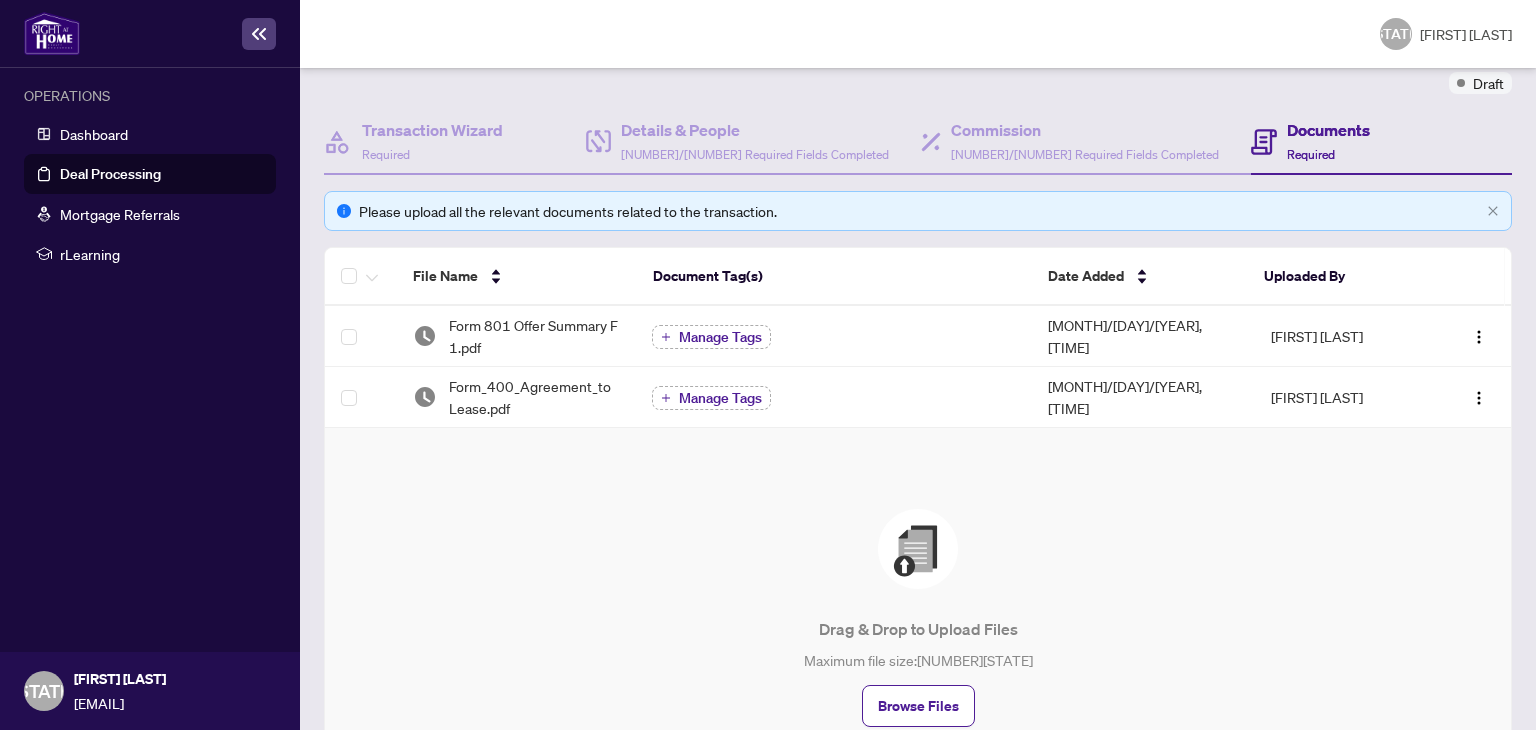 scroll, scrollTop: 200, scrollLeft: 0, axis: vertical 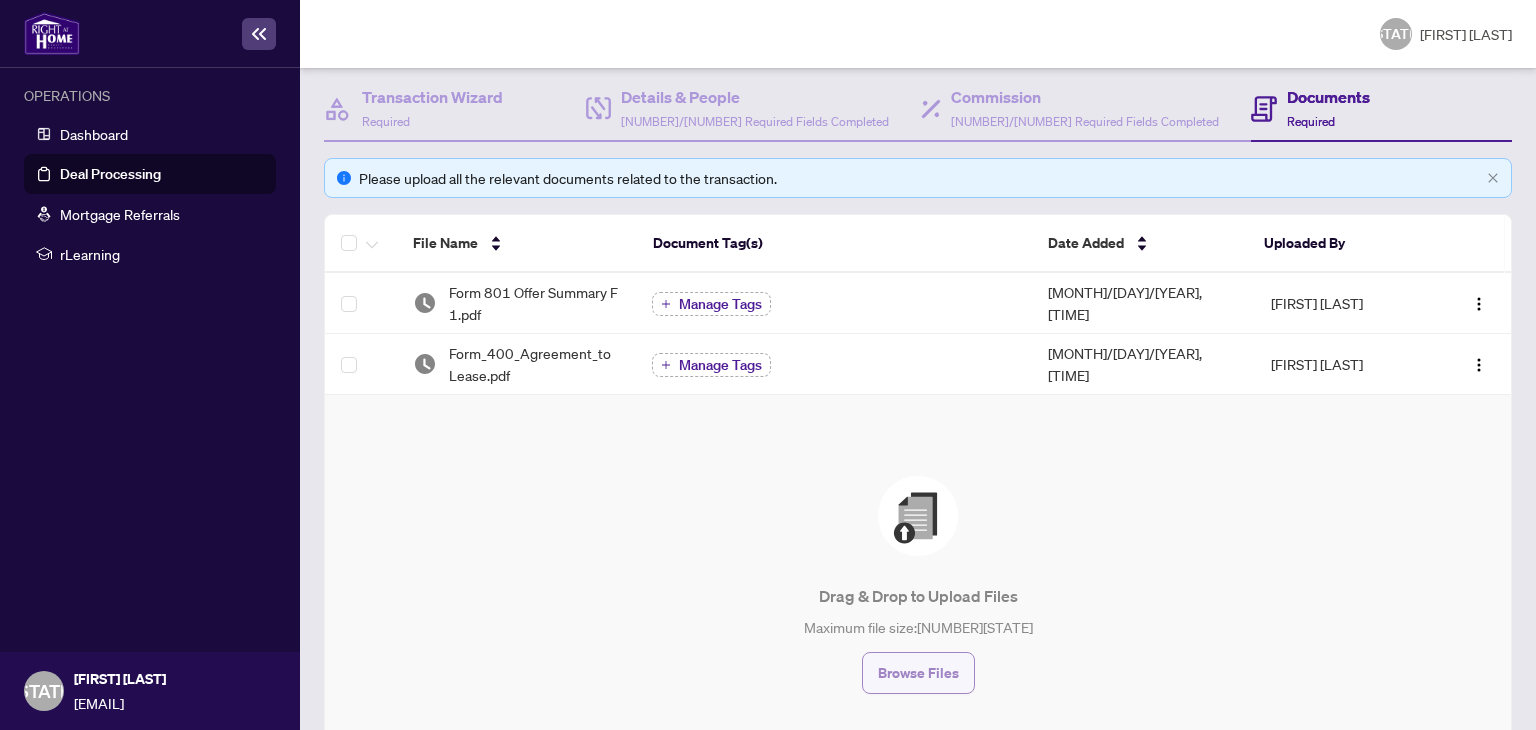 click on "Browse Files" at bounding box center [918, 673] 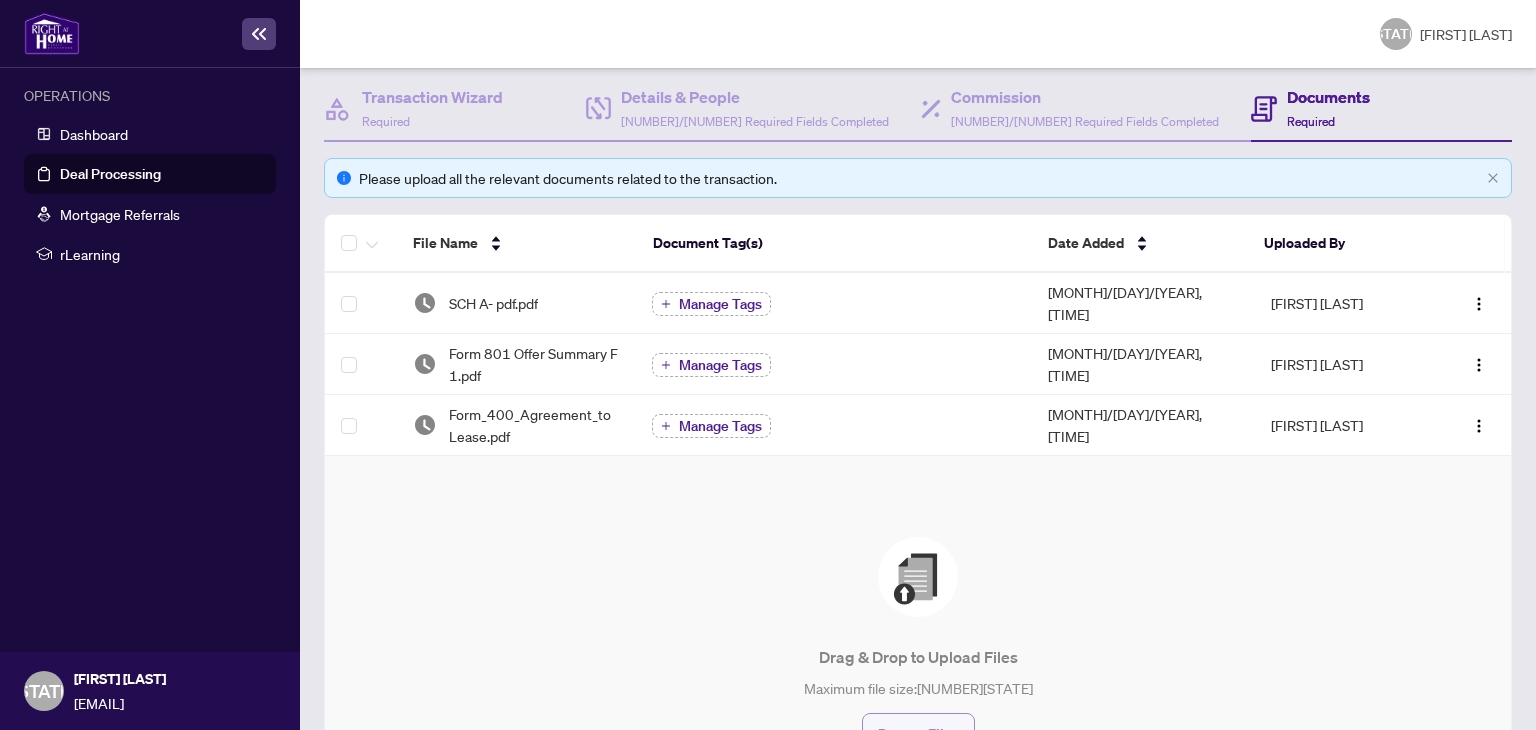 click on "Browse Files" at bounding box center [918, 734] 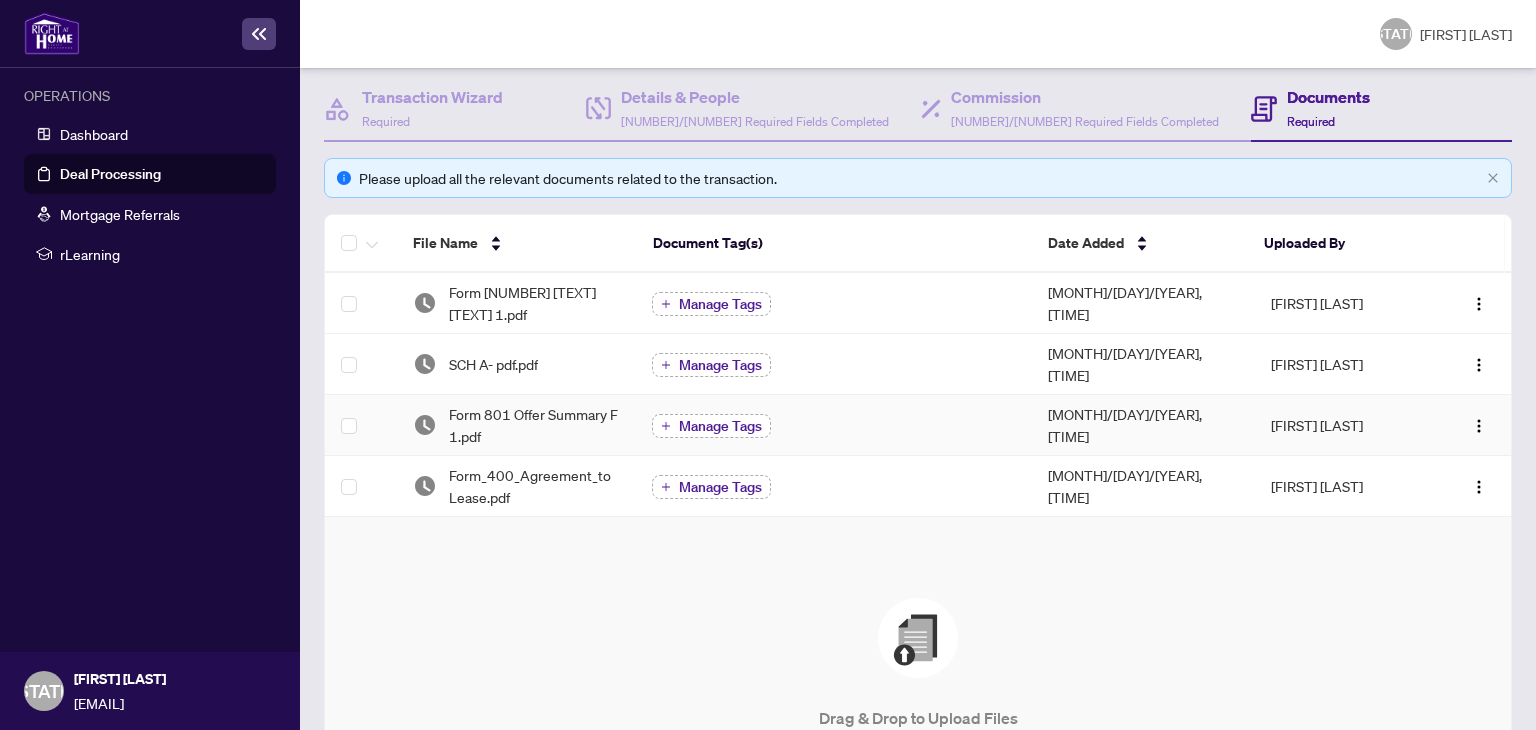 click on "Manage Tags" at bounding box center [720, 426] 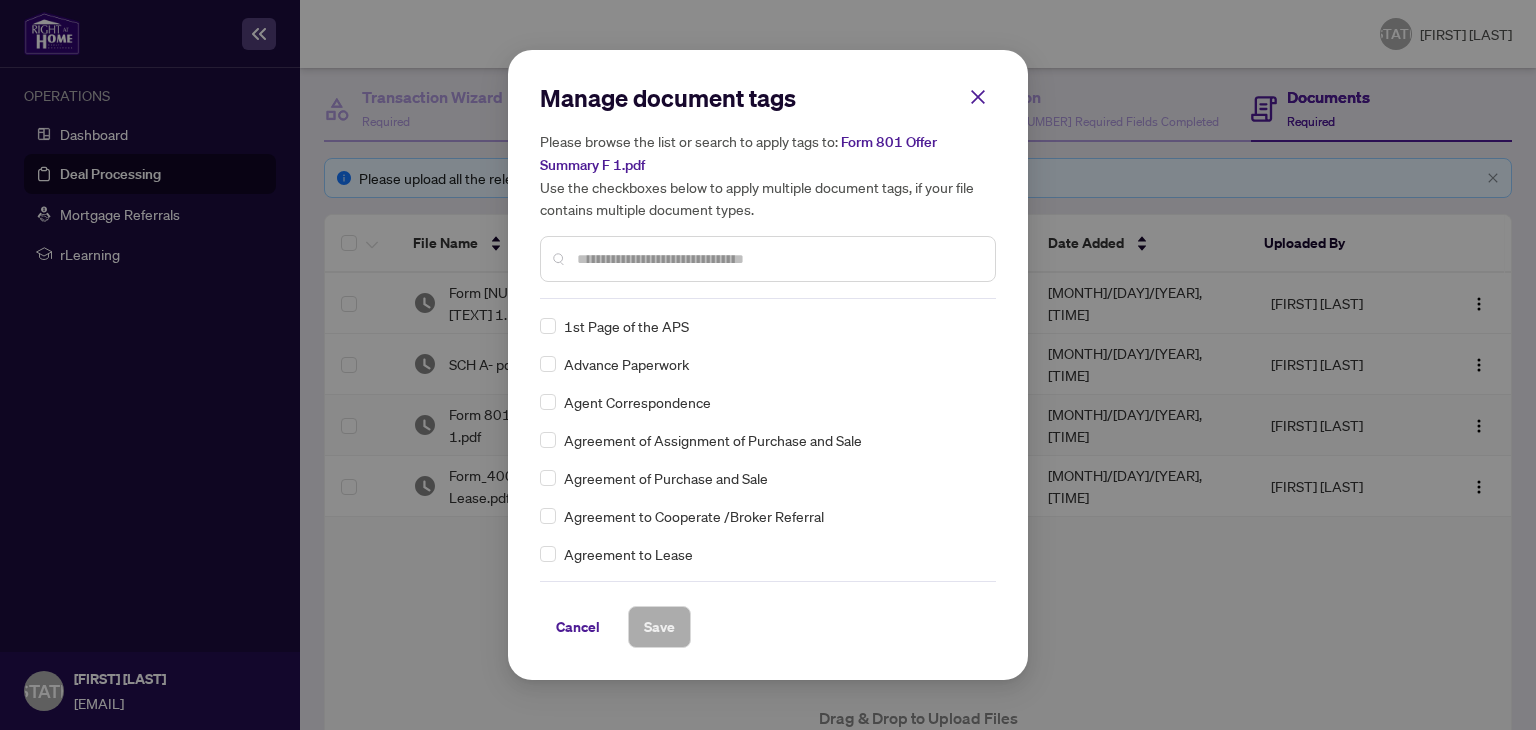 click at bounding box center [778, 259] 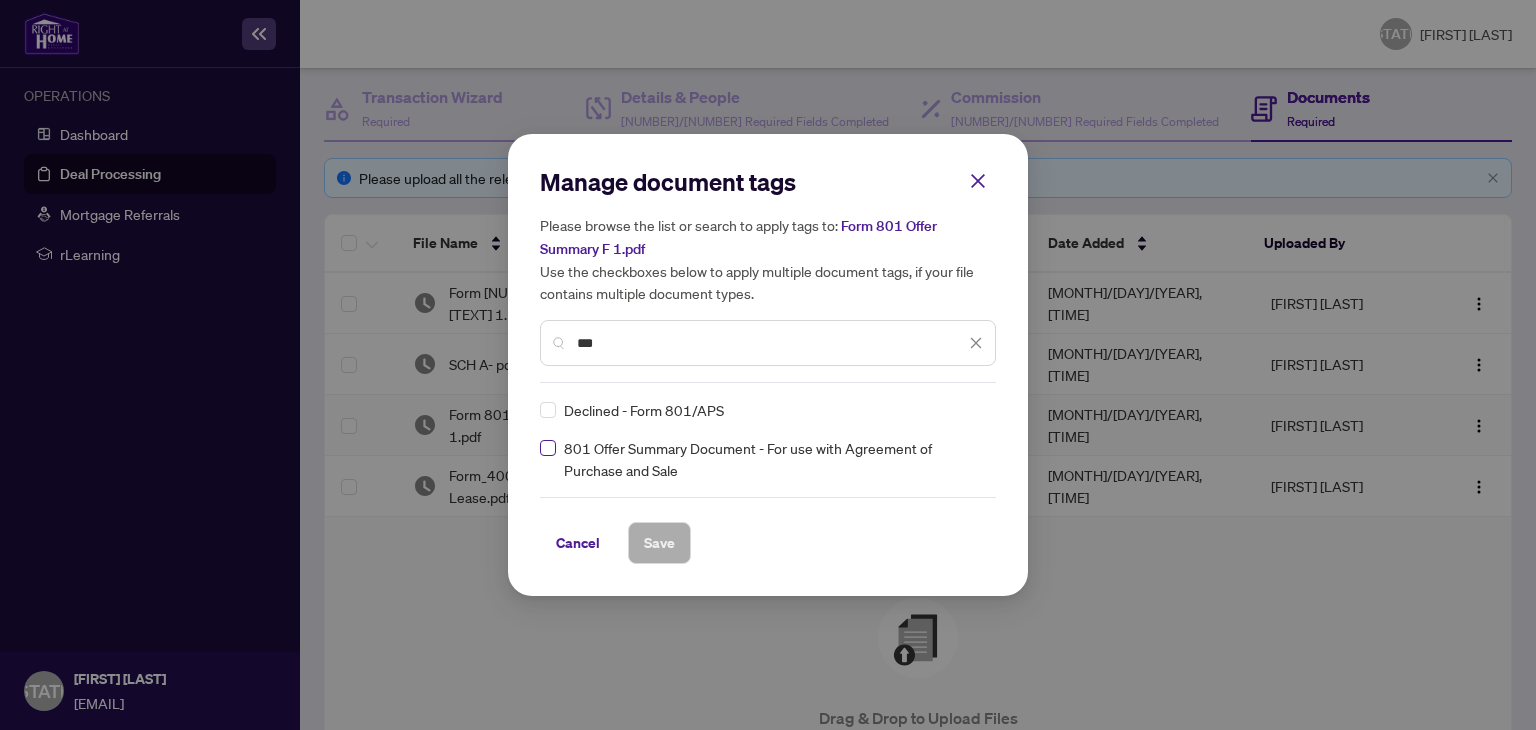 type on "***" 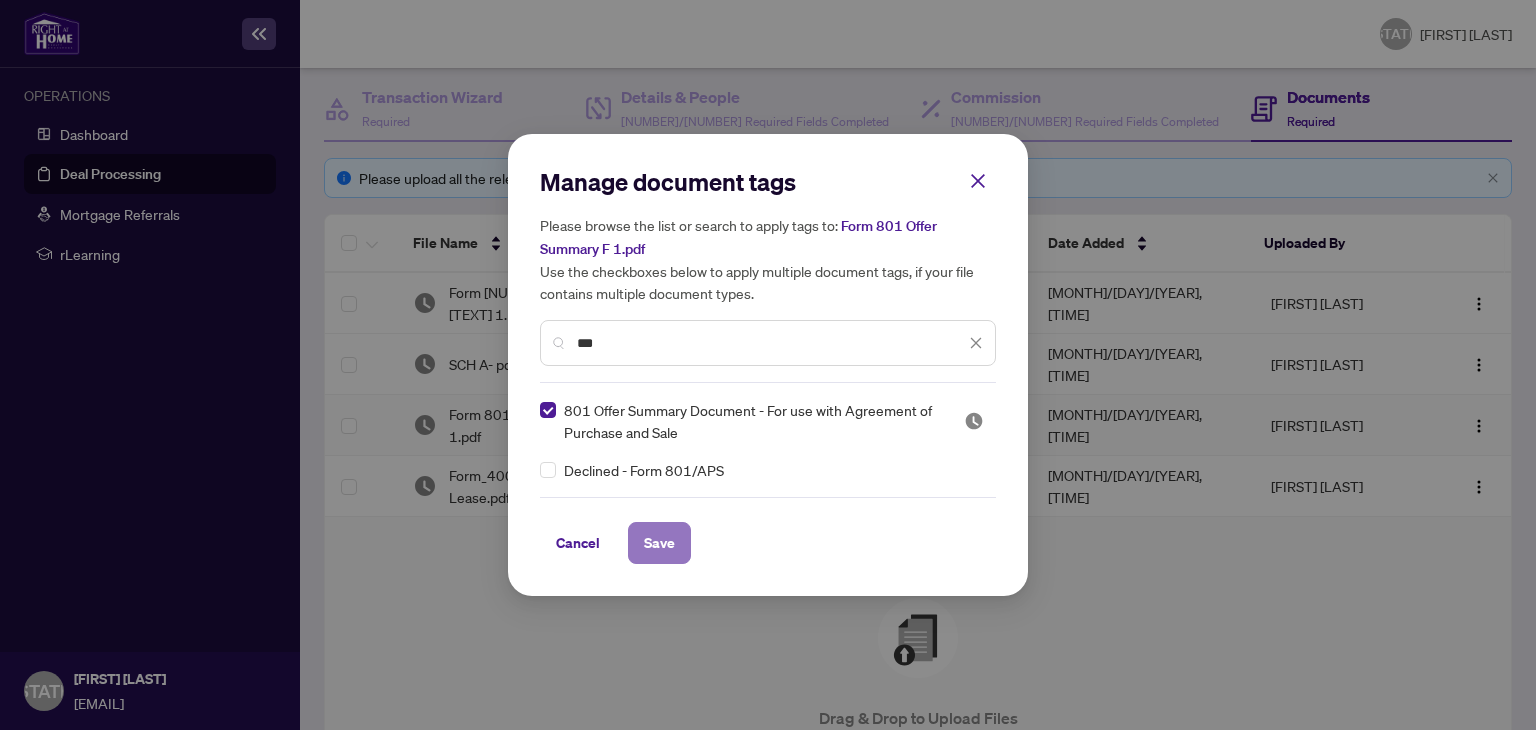 click on "Save" at bounding box center (659, 543) 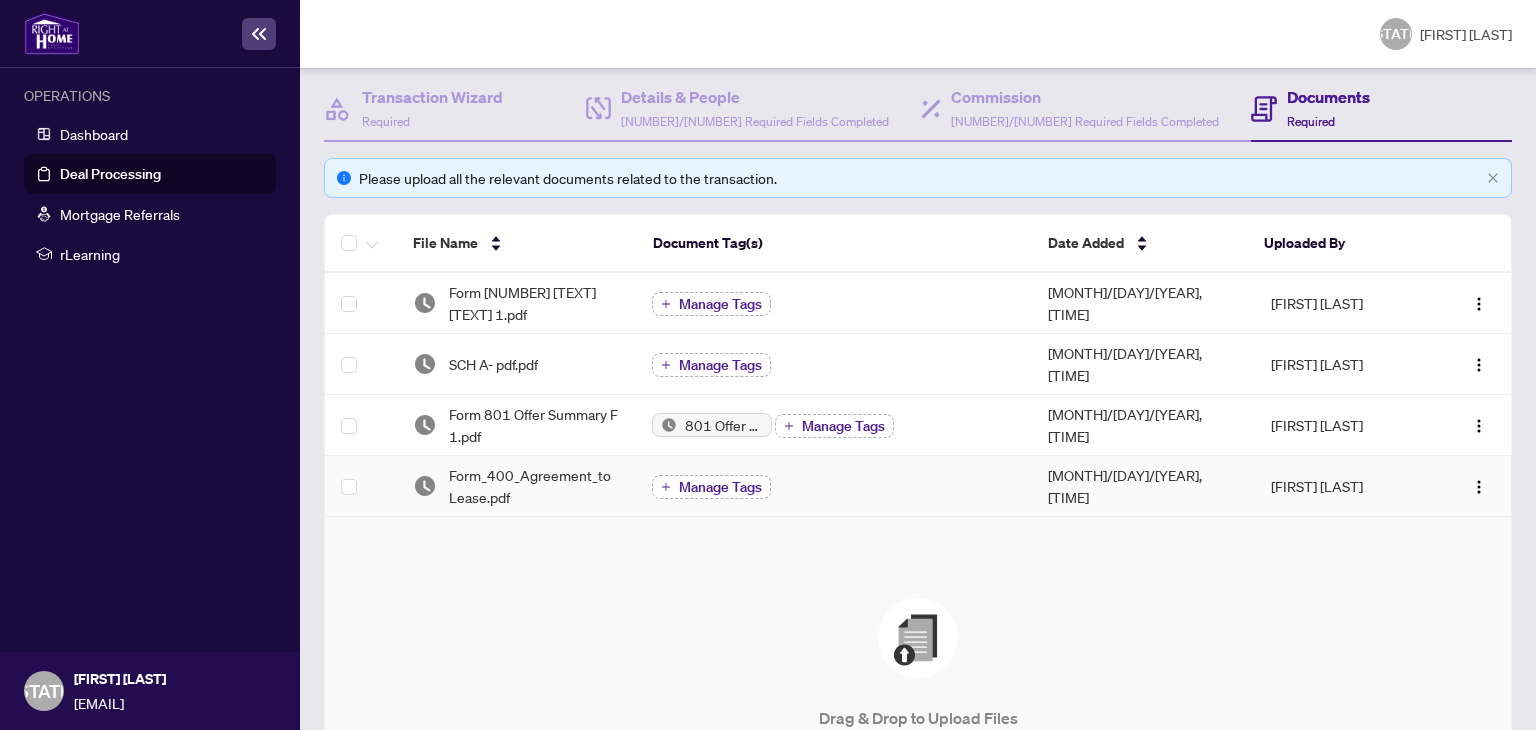 click on "Manage Tags" at bounding box center (720, 487) 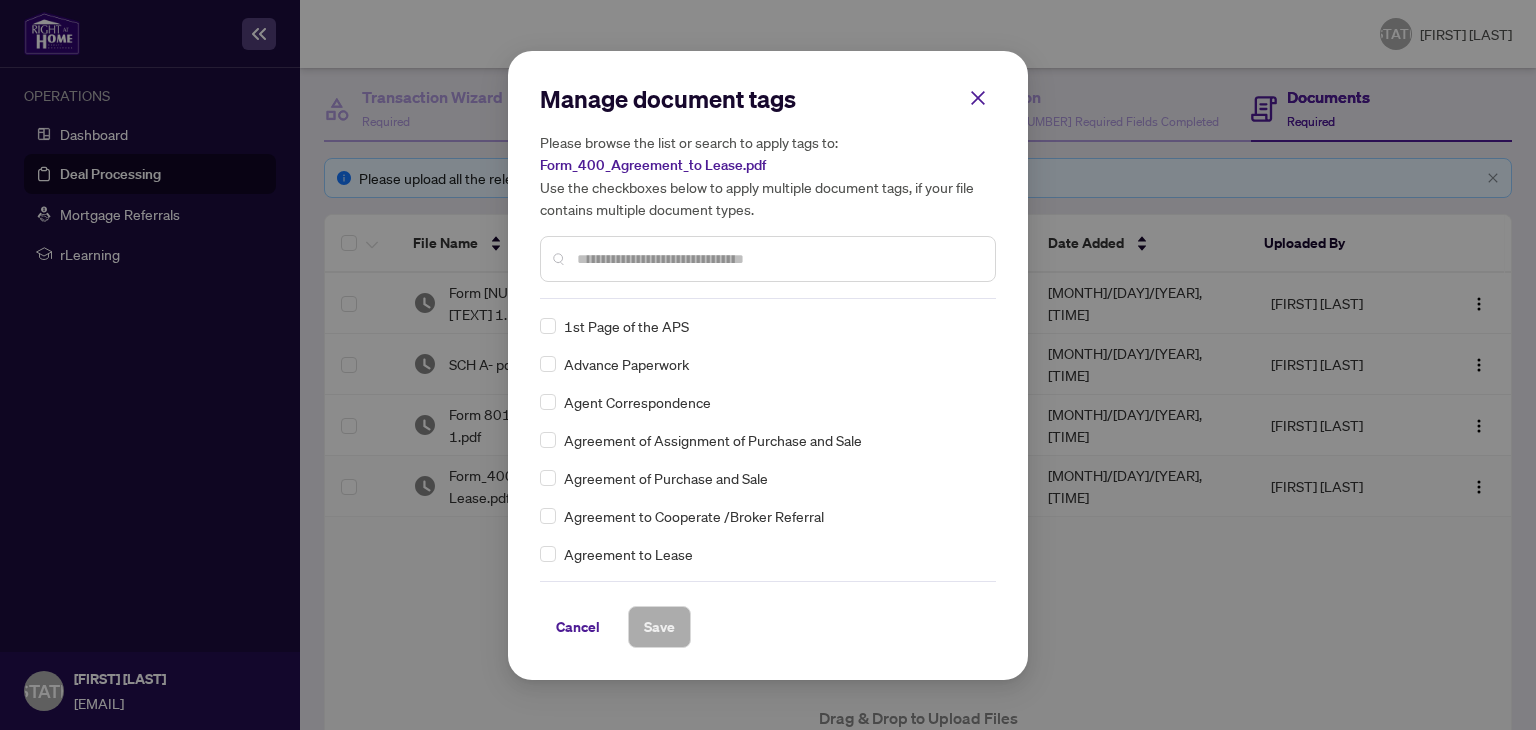 click at bounding box center [778, 259] 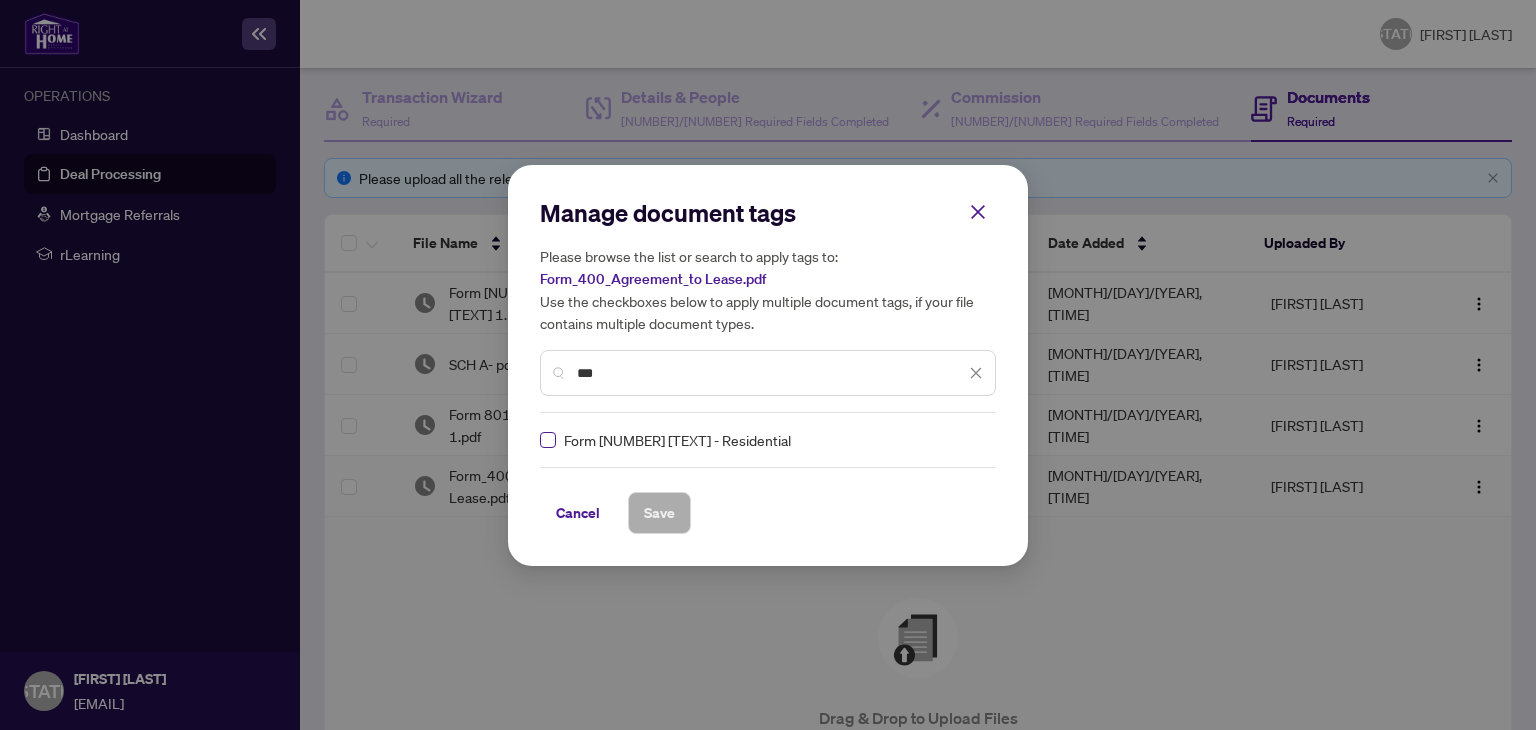 type on "***" 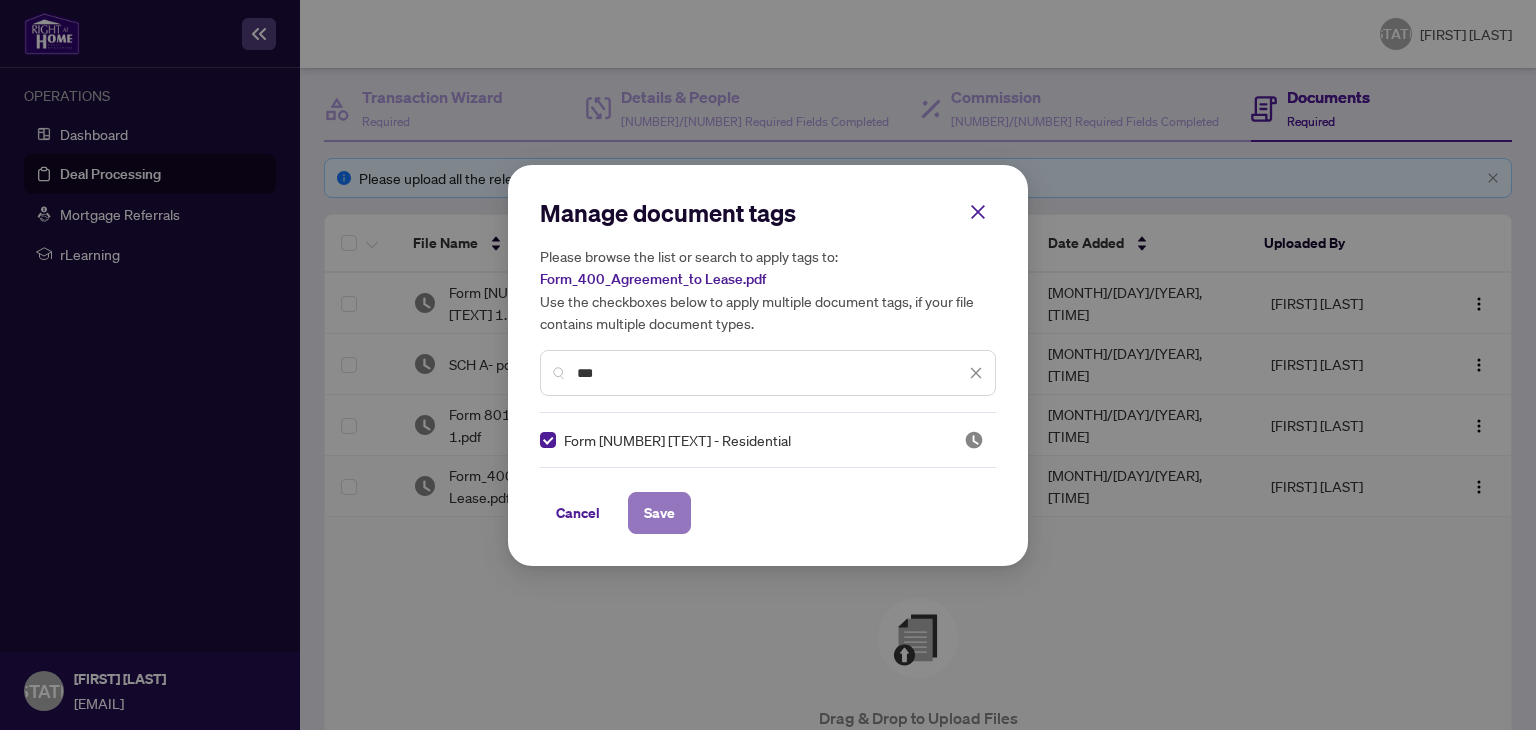 click on "Save" at bounding box center [0, 0] 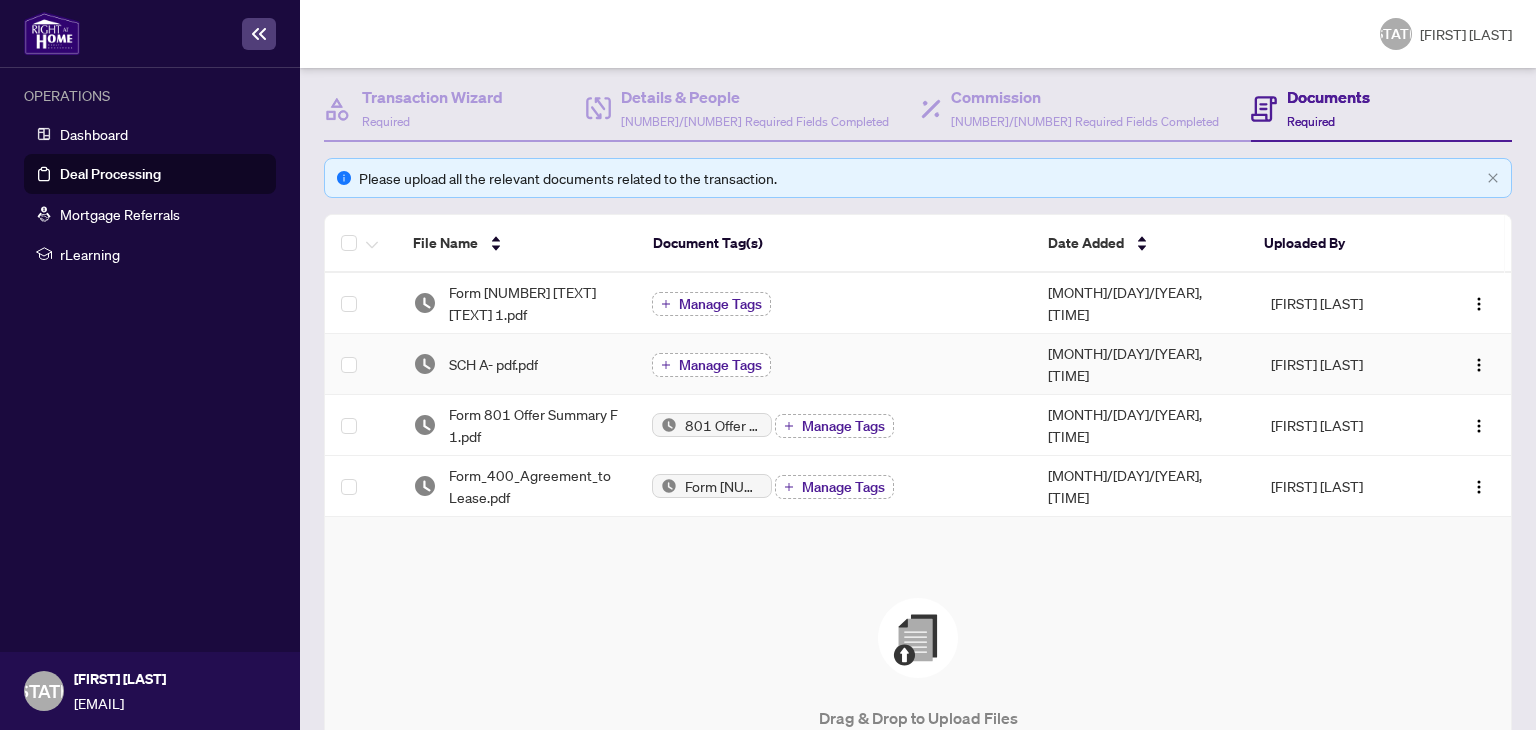 click on "Manage Tags" at bounding box center [720, 365] 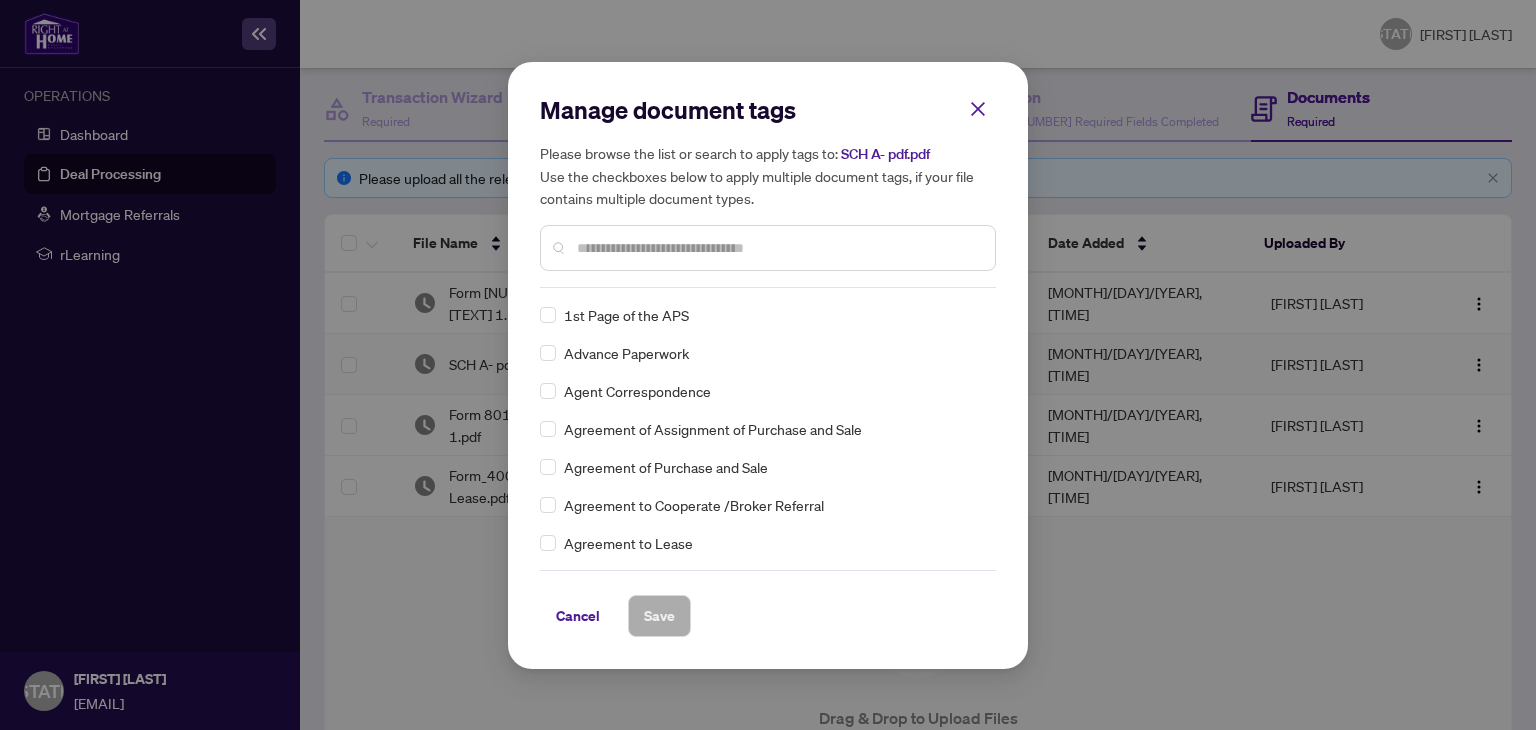 click at bounding box center [778, 248] 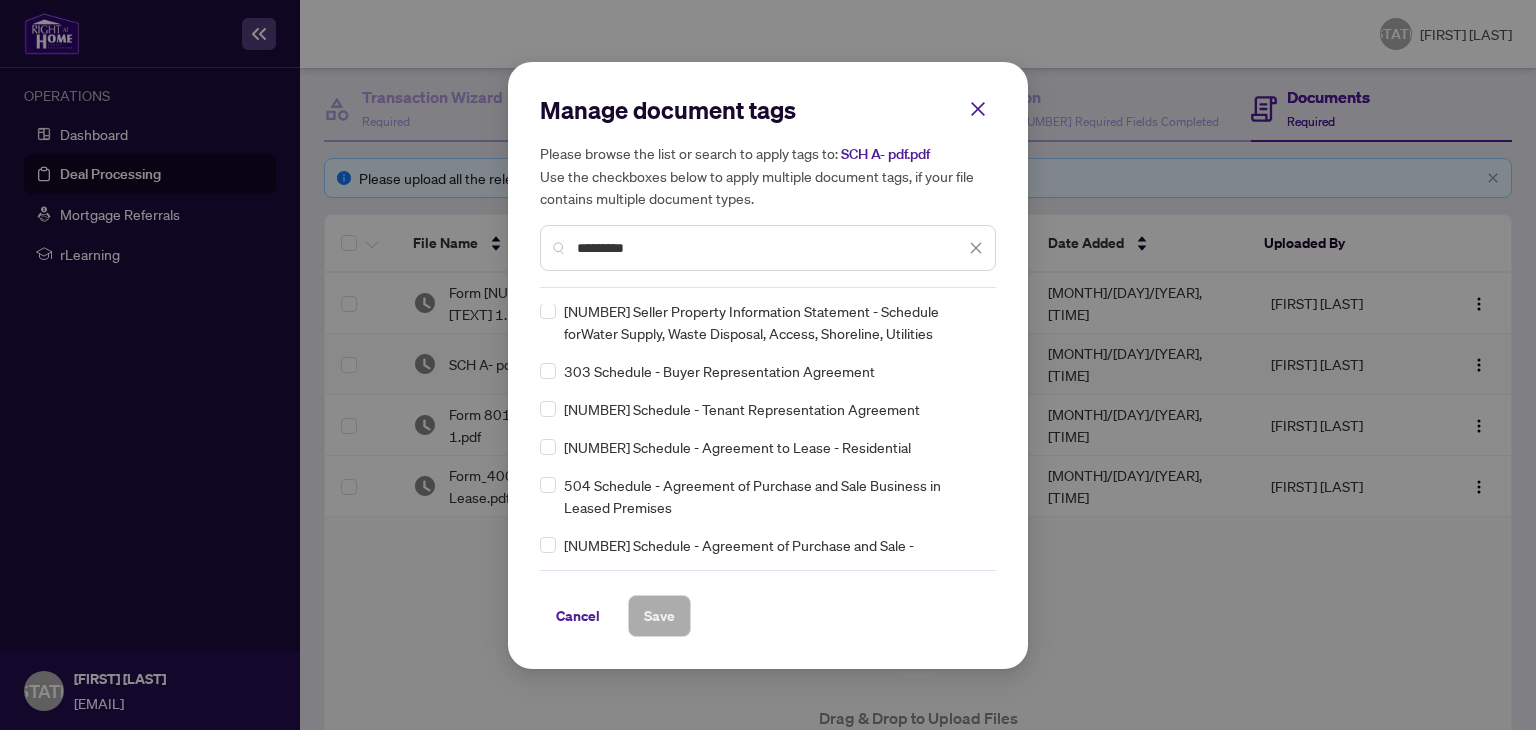 scroll, scrollTop: 400, scrollLeft: 0, axis: vertical 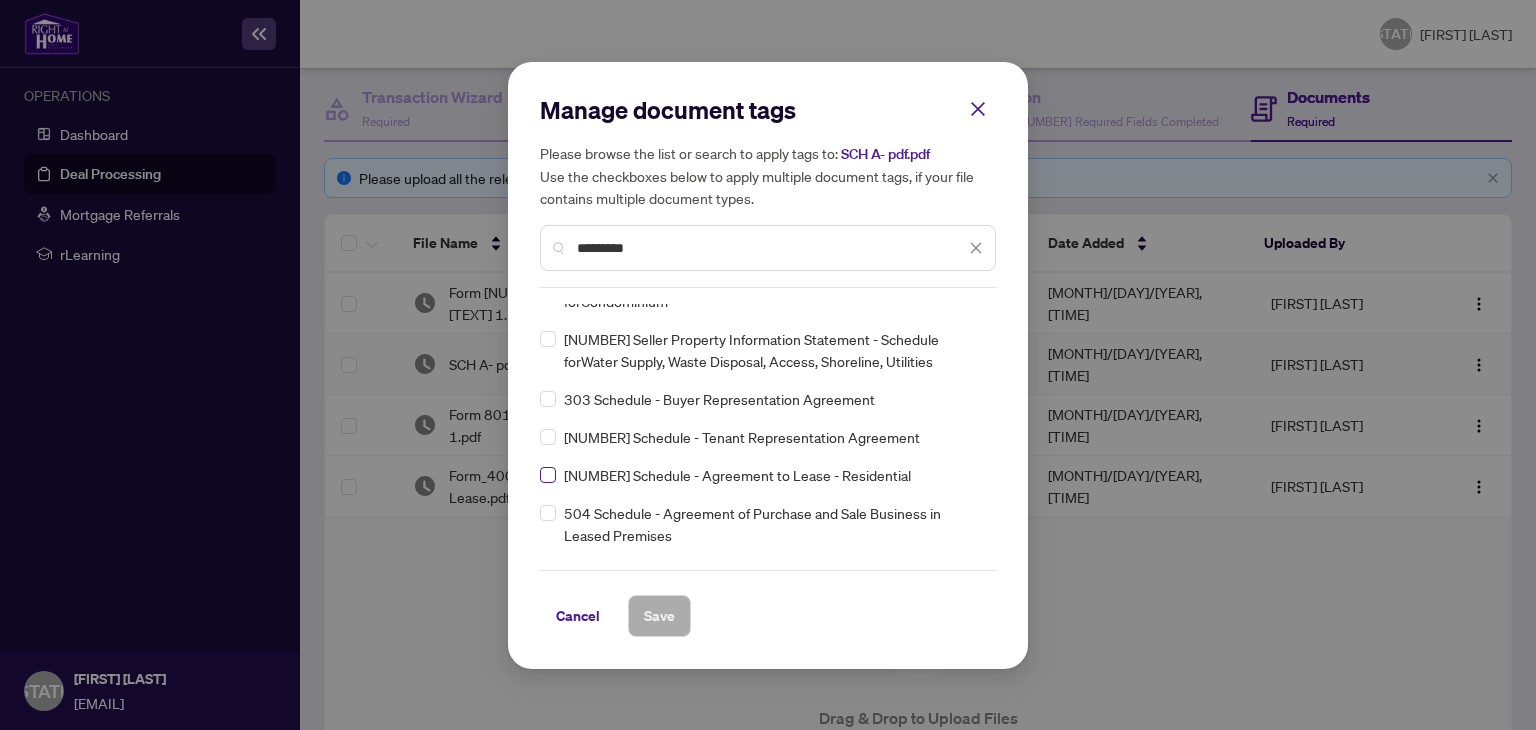 type on "********" 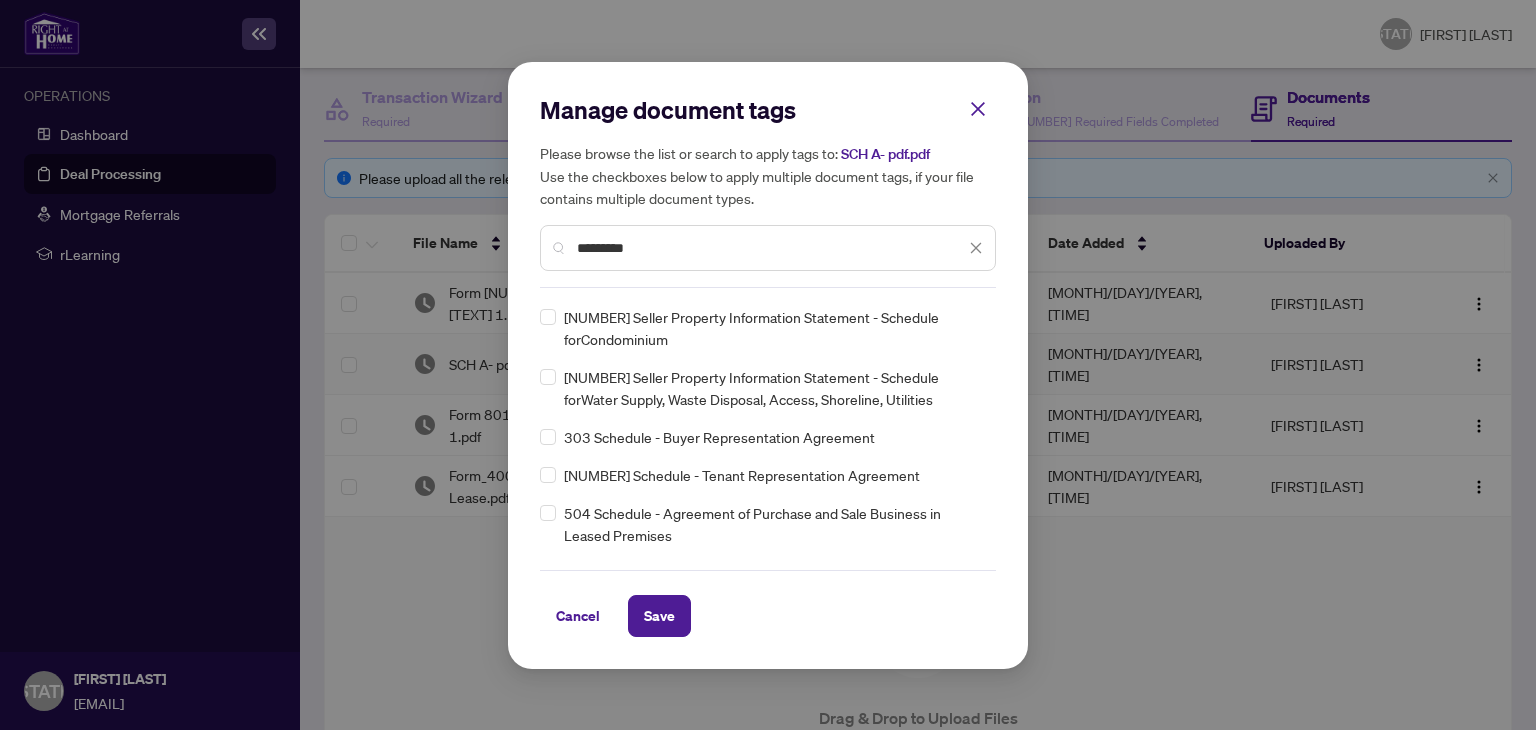 scroll, scrollTop: 0, scrollLeft: 0, axis: both 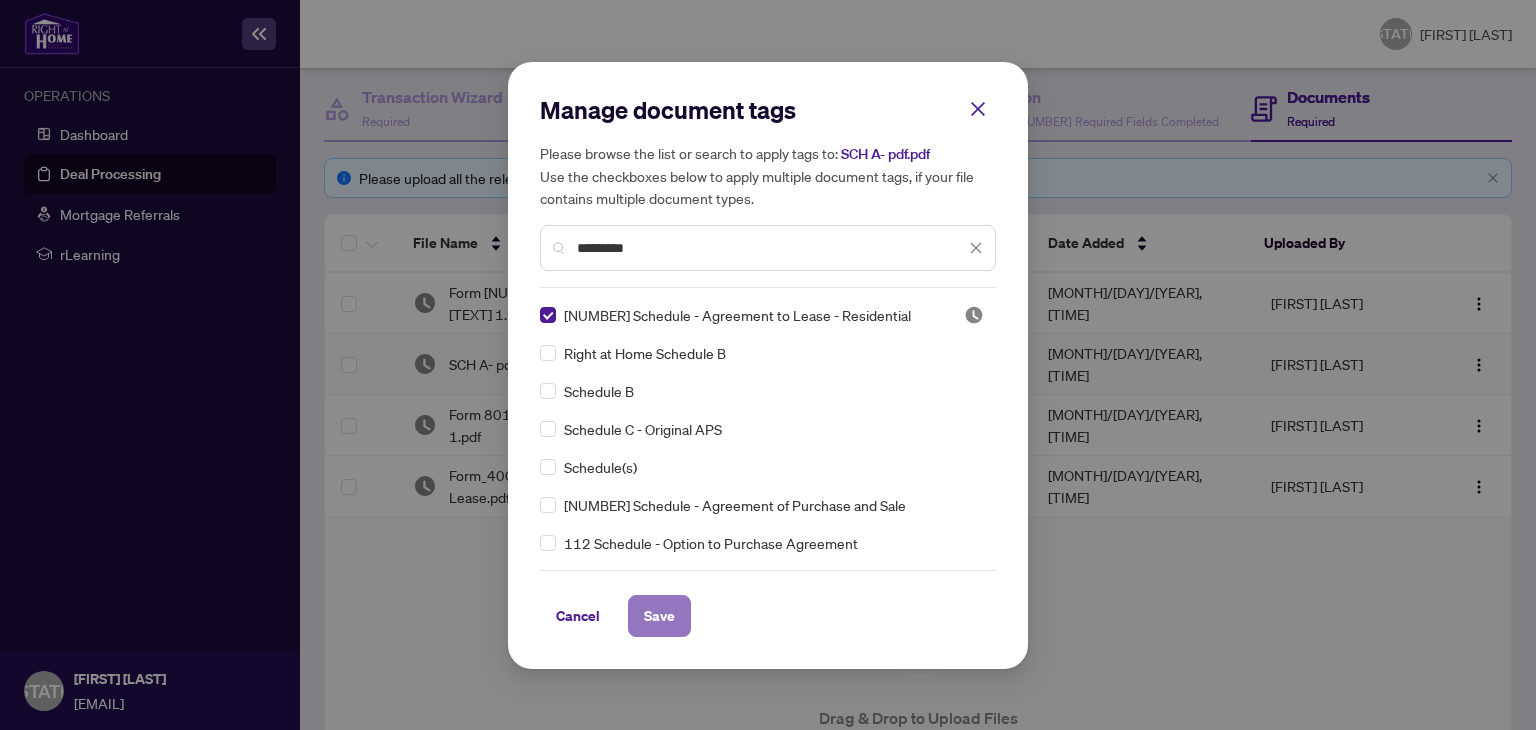 click on "Save" at bounding box center (0, 0) 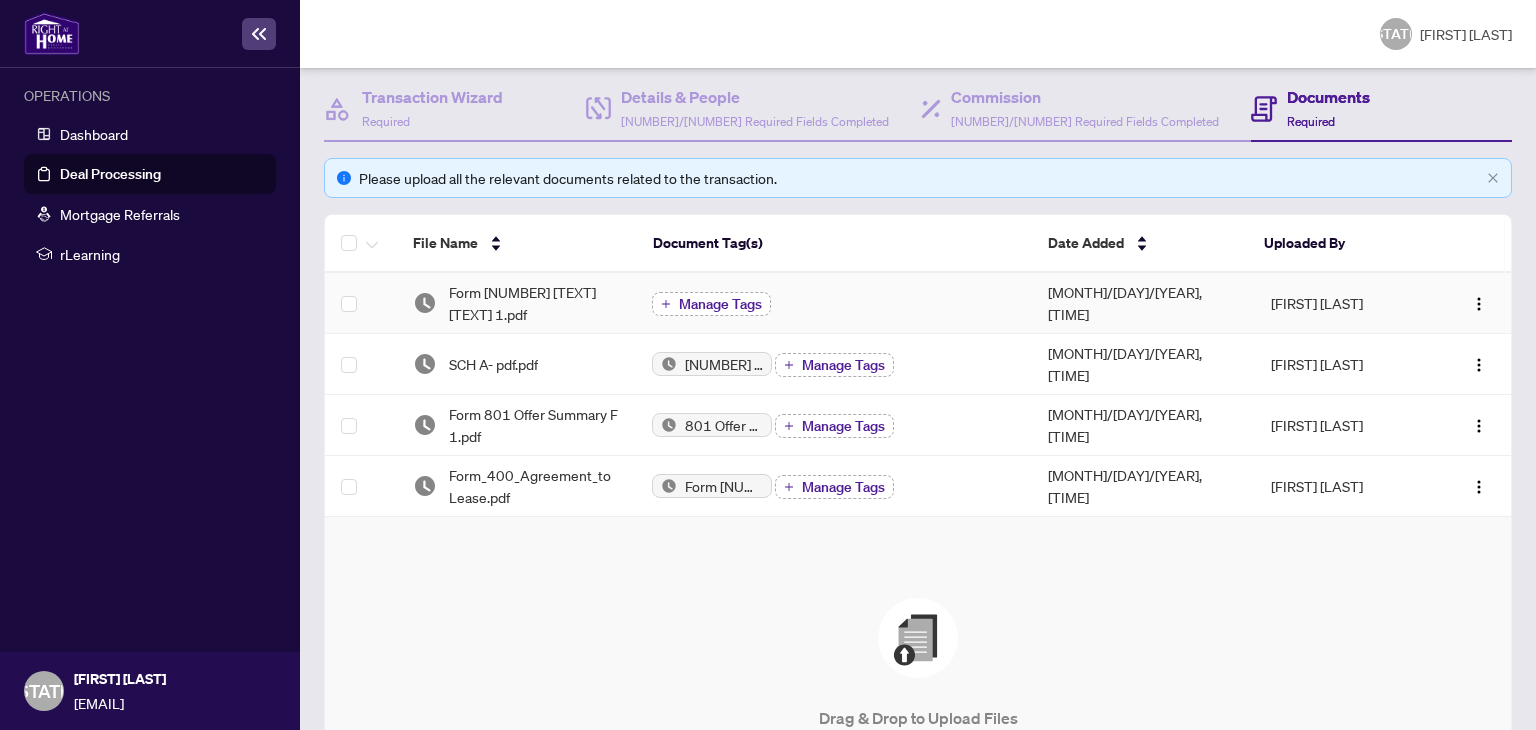 click on "Manage Tags" at bounding box center (720, 304) 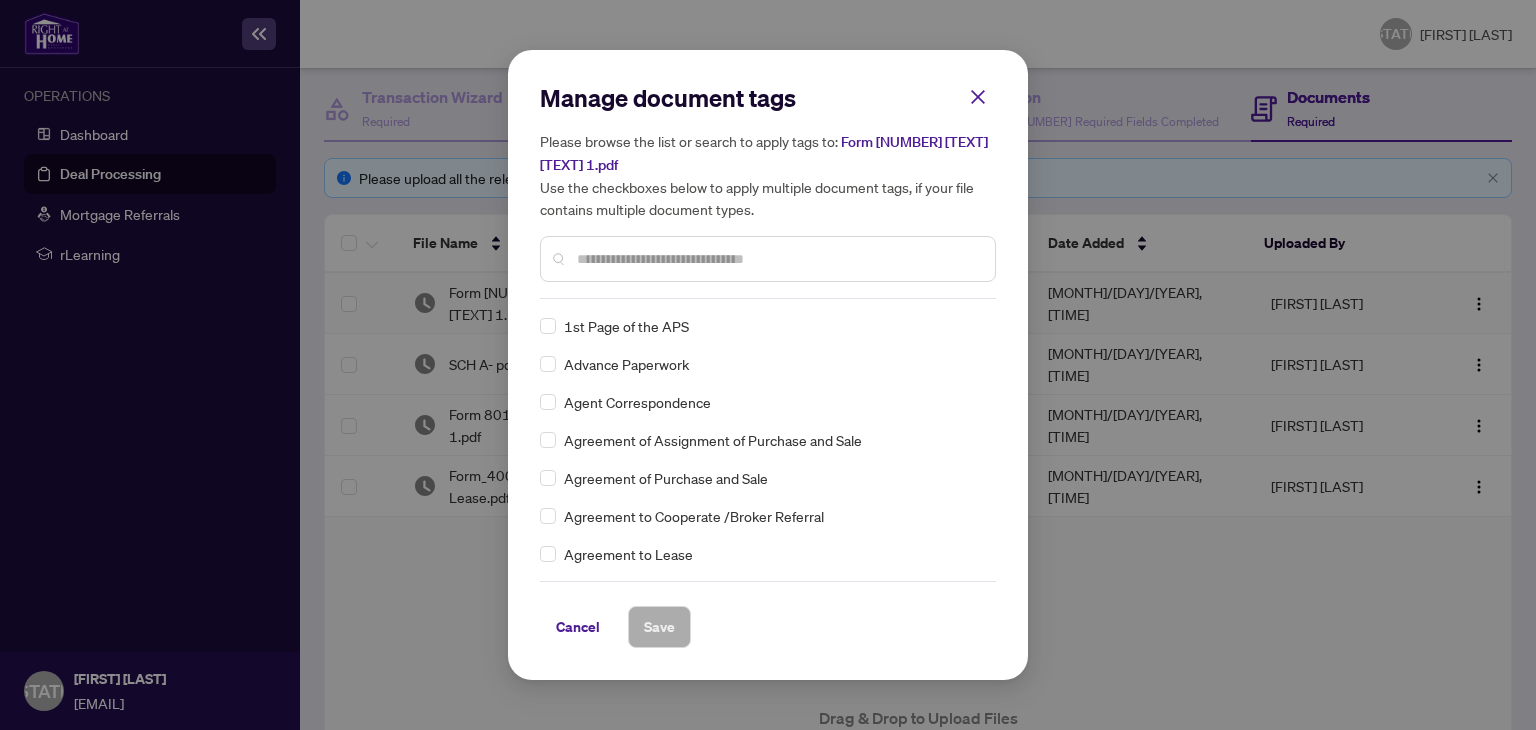 click at bounding box center (778, 259) 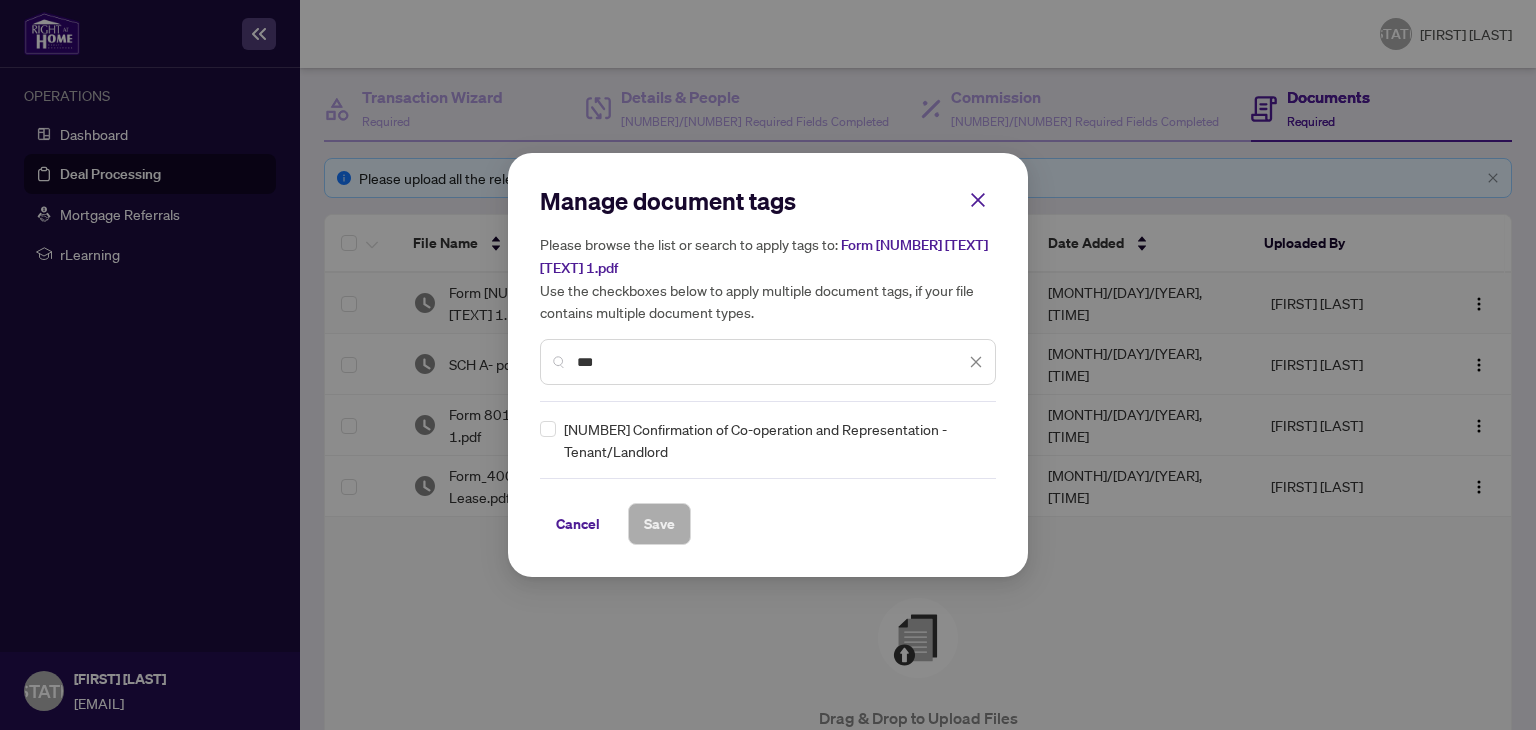type on "***" 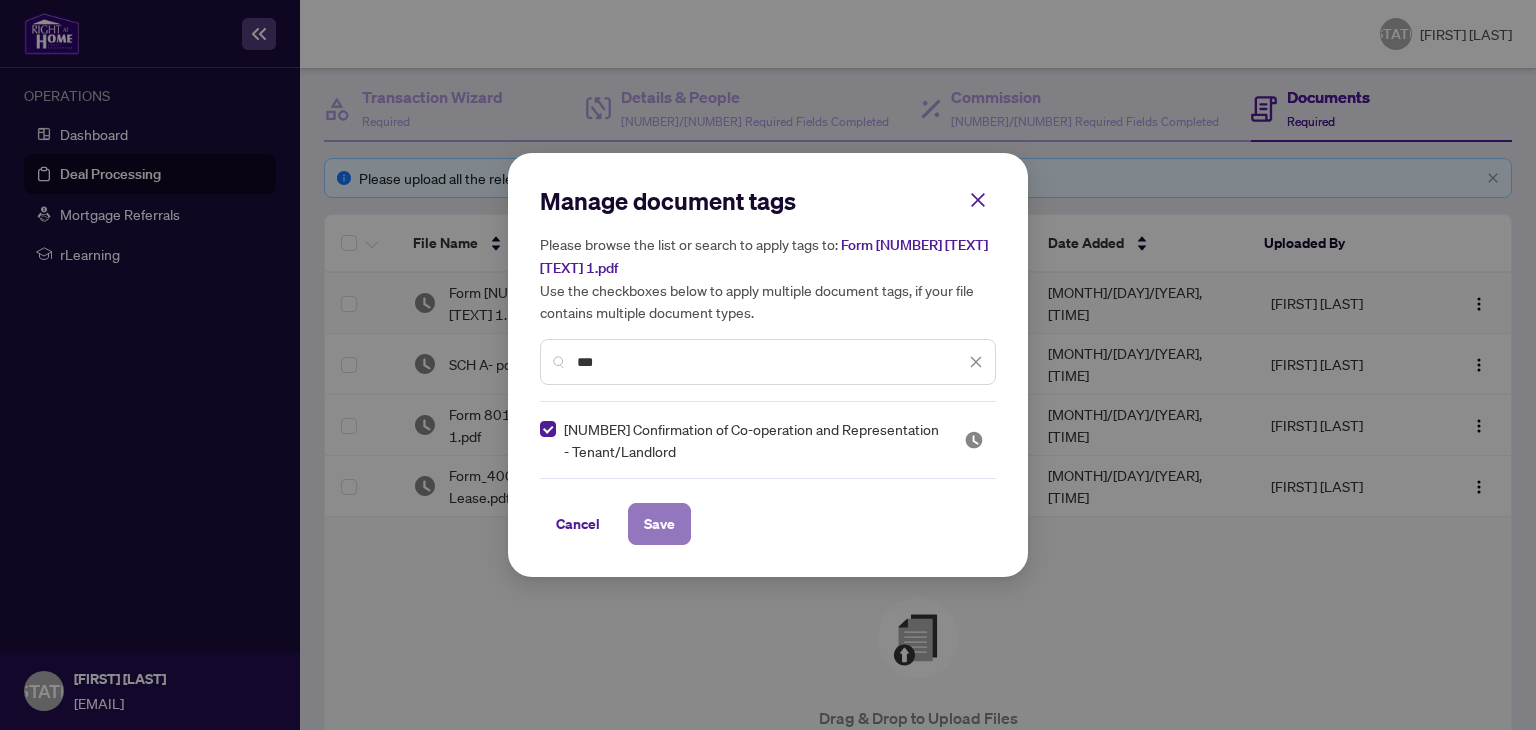 click on "Save" at bounding box center [0, 0] 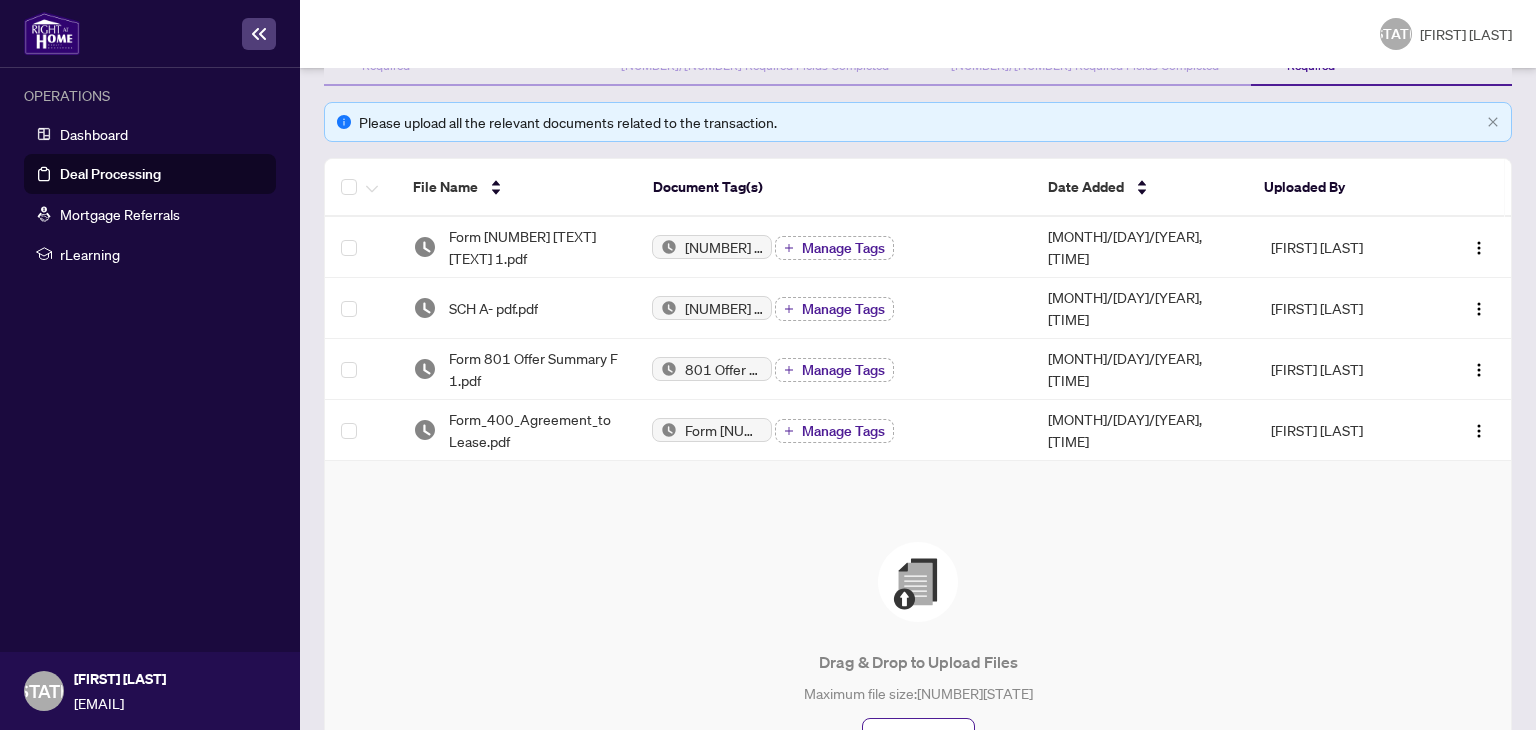 scroll, scrollTop: 300, scrollLeft: 0, axis: vertical 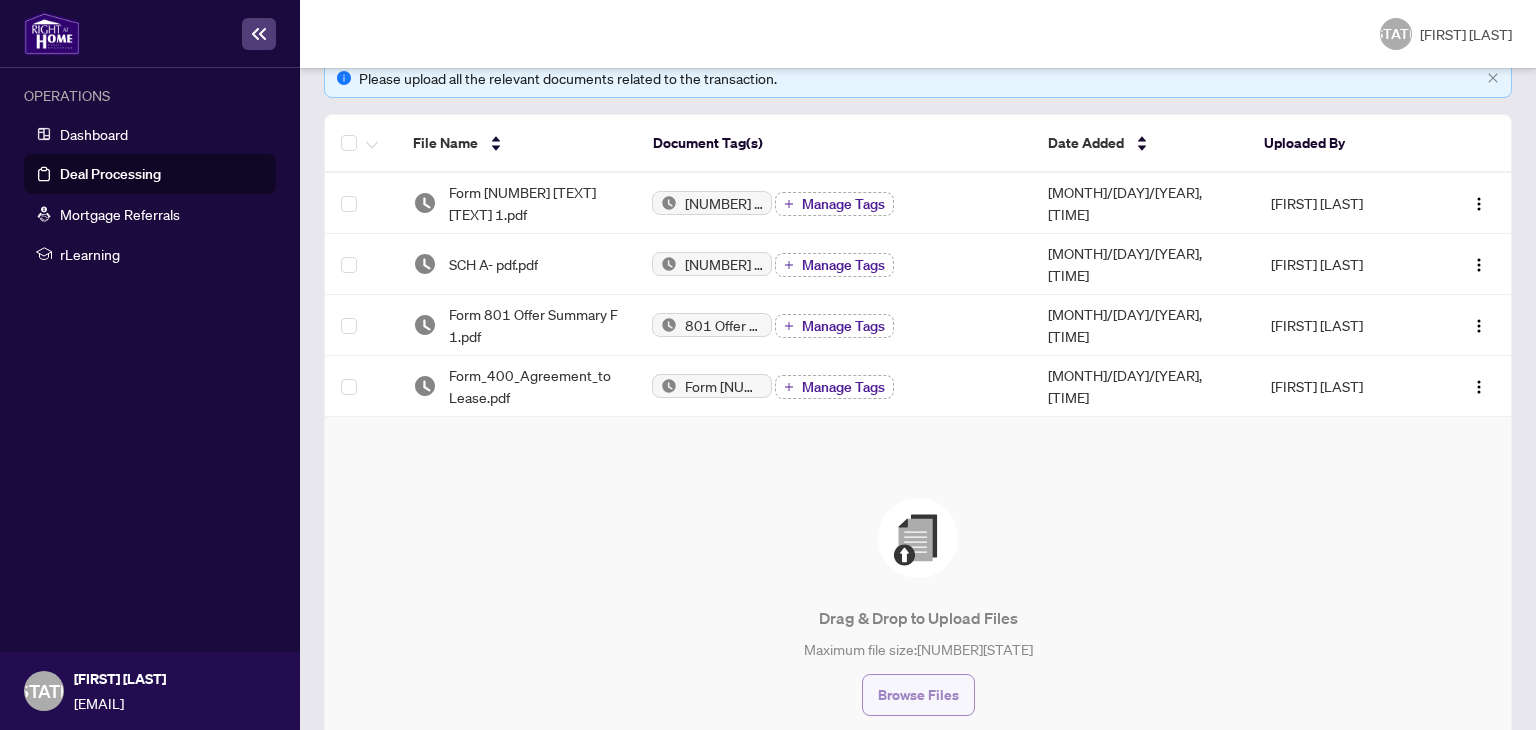 click on "Browse Files" at bounding box center [918, 695] 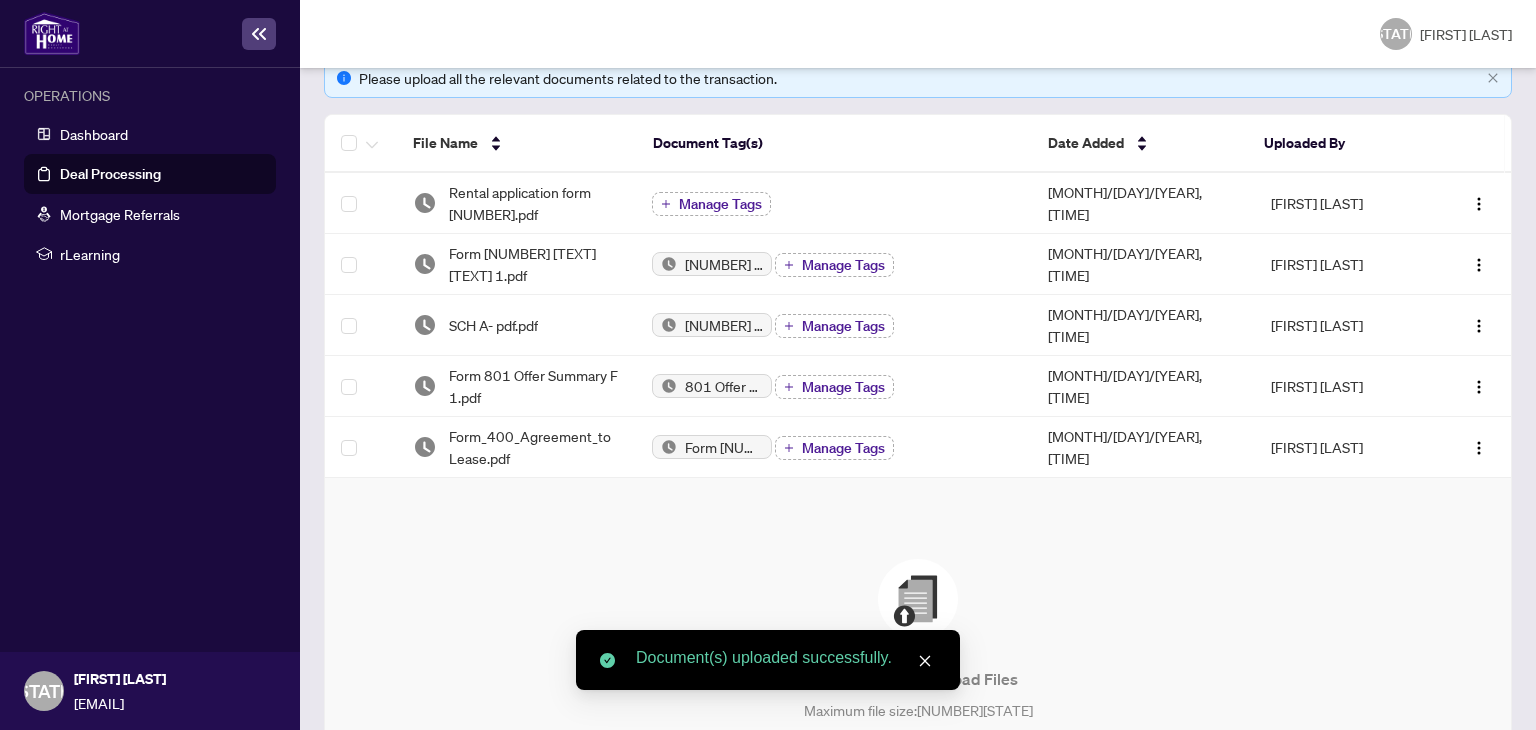 scroll, scrollTop: 479, scrollLeft: 0, axis: vertical 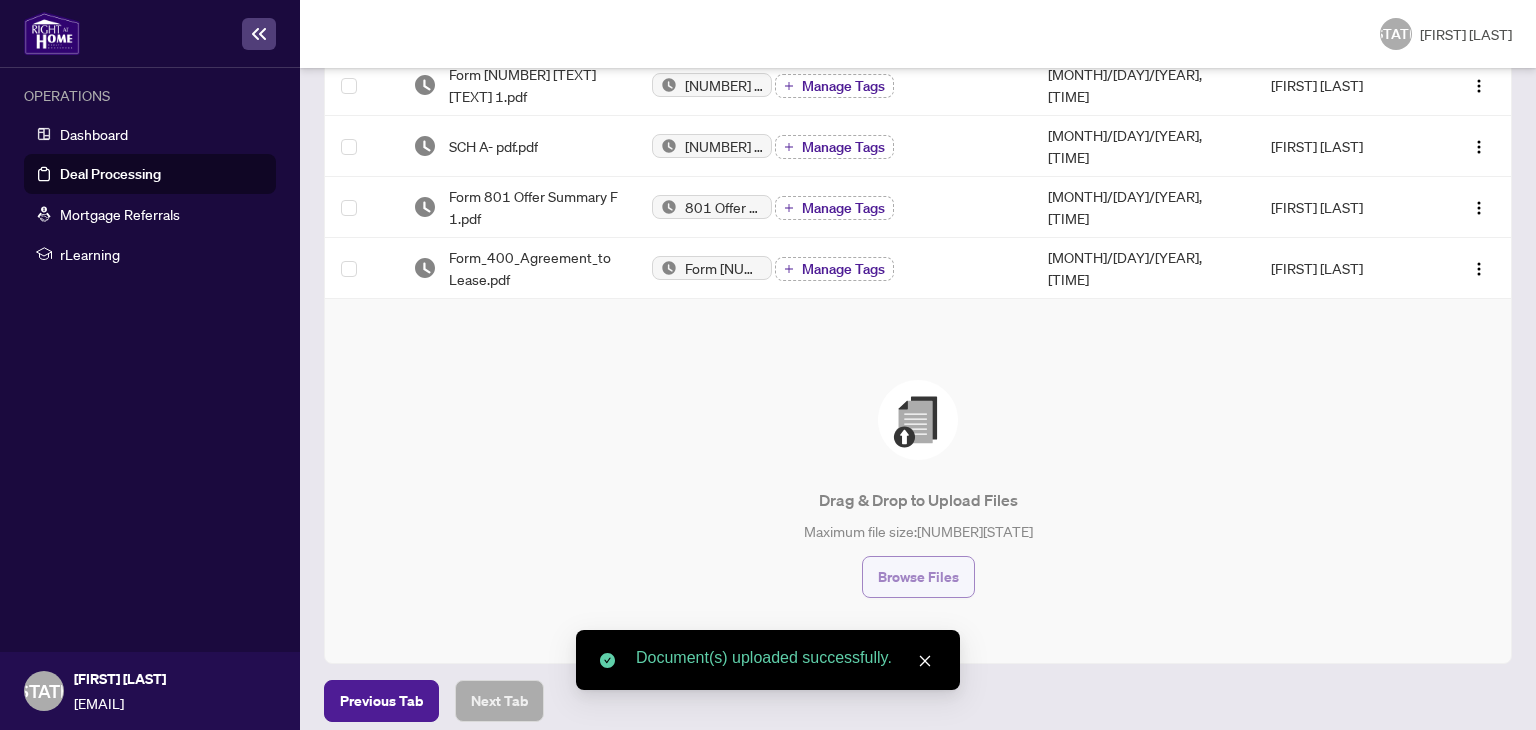 click on "Browse Files" at bounding box center [918, 577] 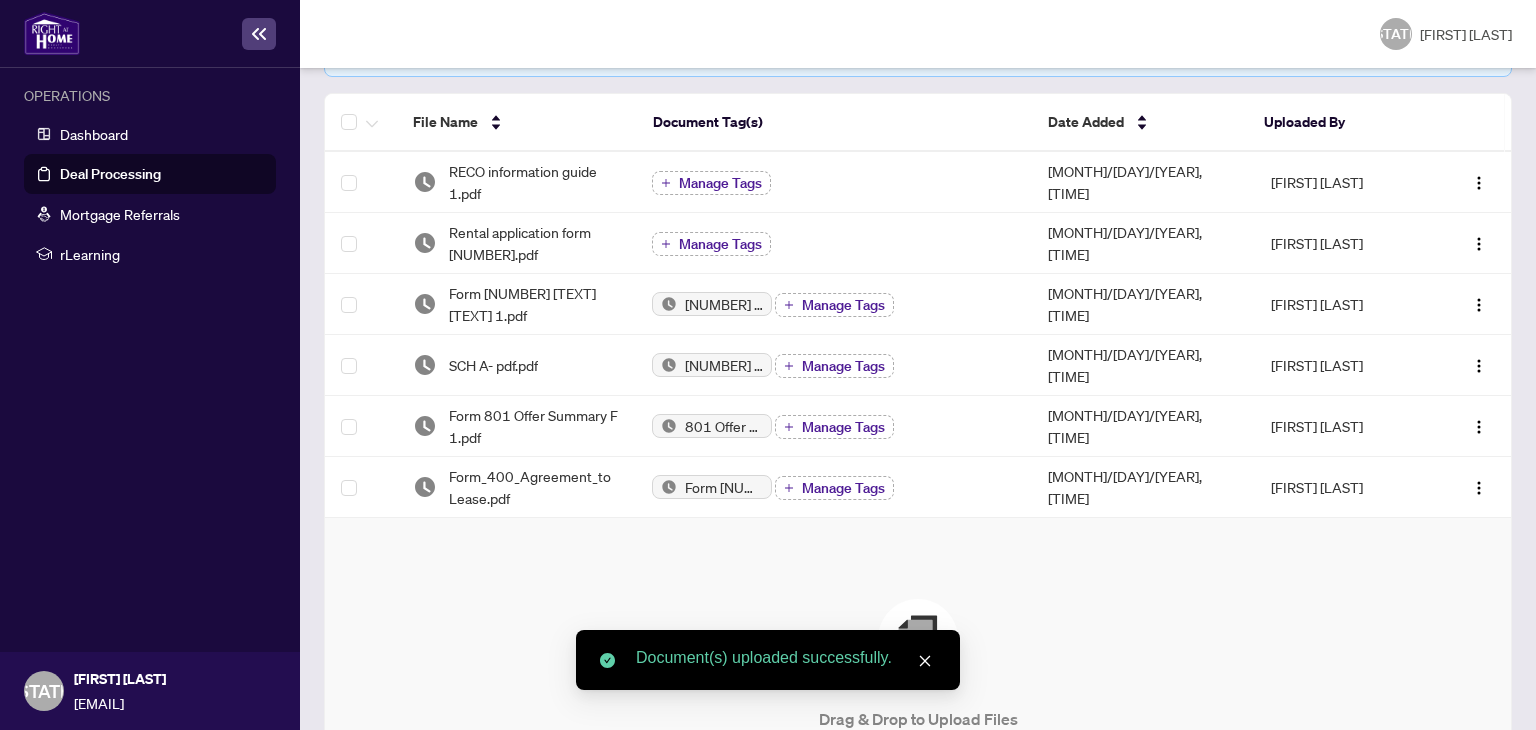 scroll, scrollTop: 279, scrollLeft: 0, axis: vertical 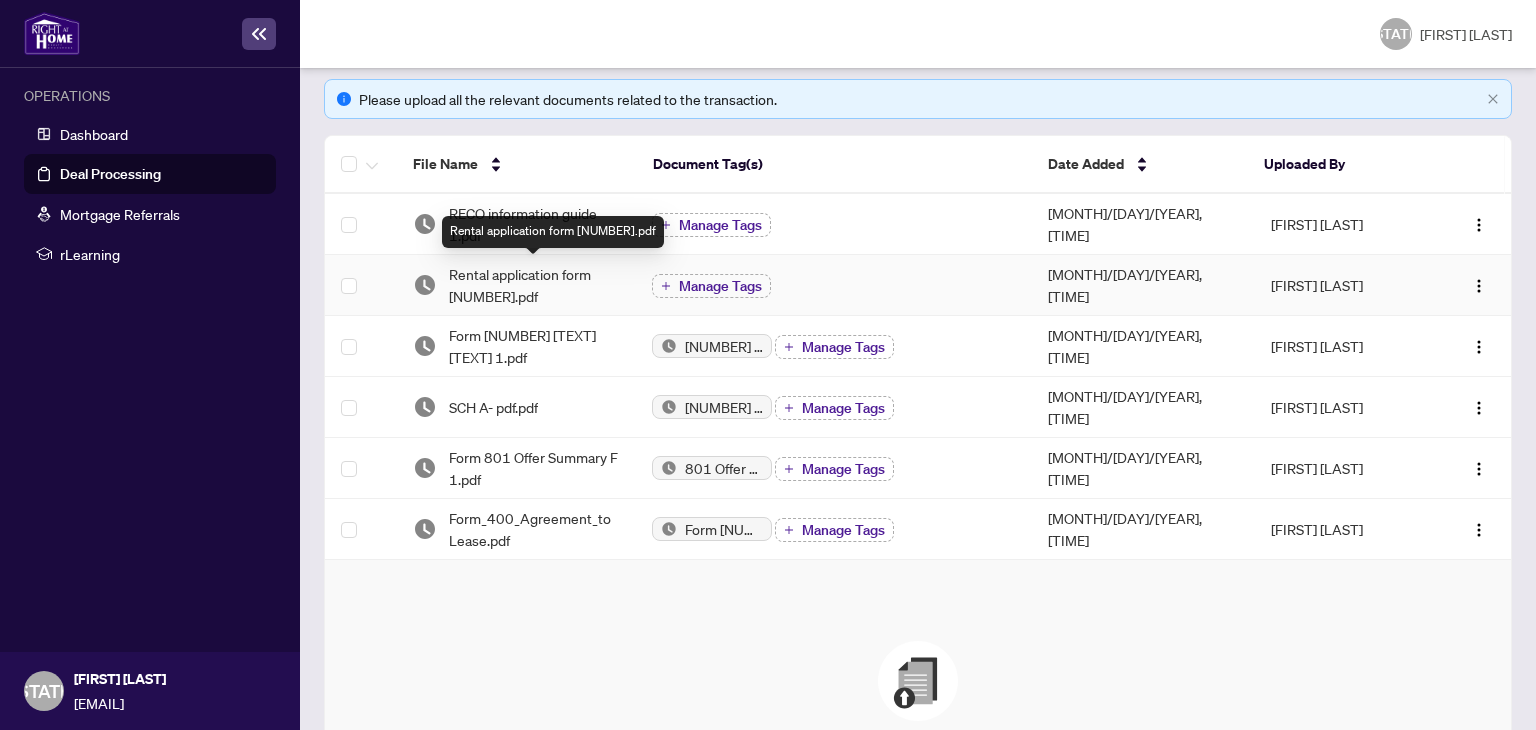click on "Rental application form [NUMBER].pdf" at bounding box center (535, 285) 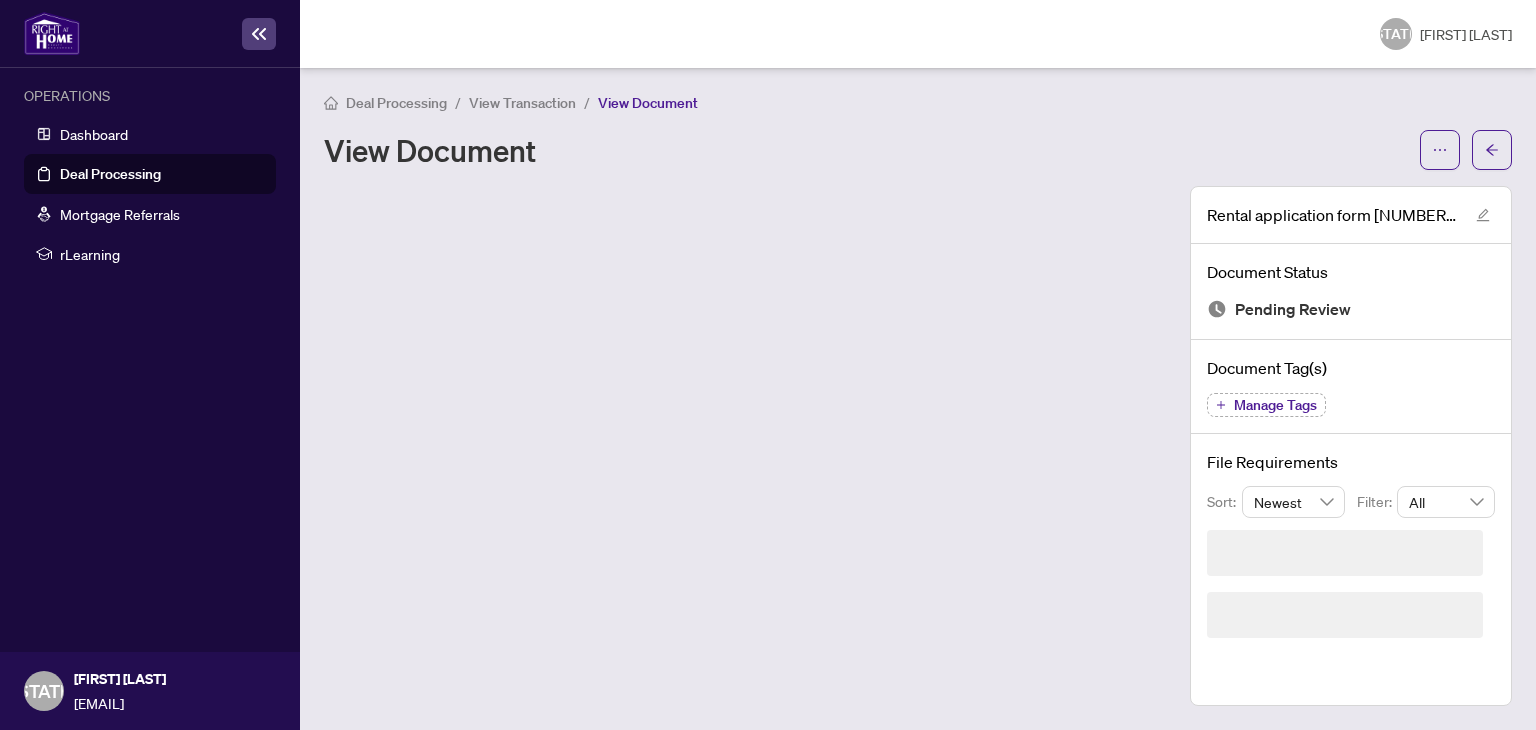 scroll, scrollTop: 0, scrollLeft: 0, axis: both 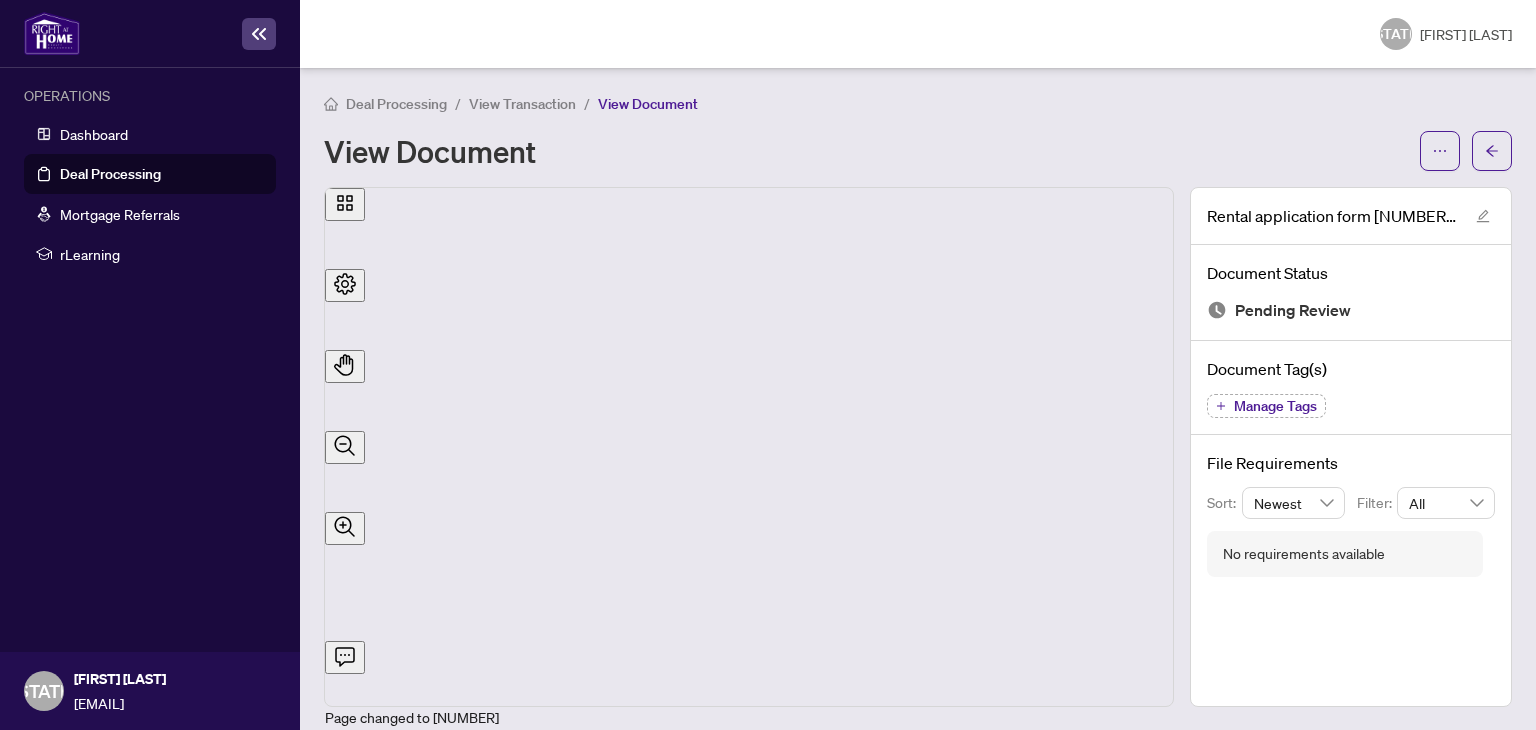 click on "View Transaction" at bounding box center [522, 104] 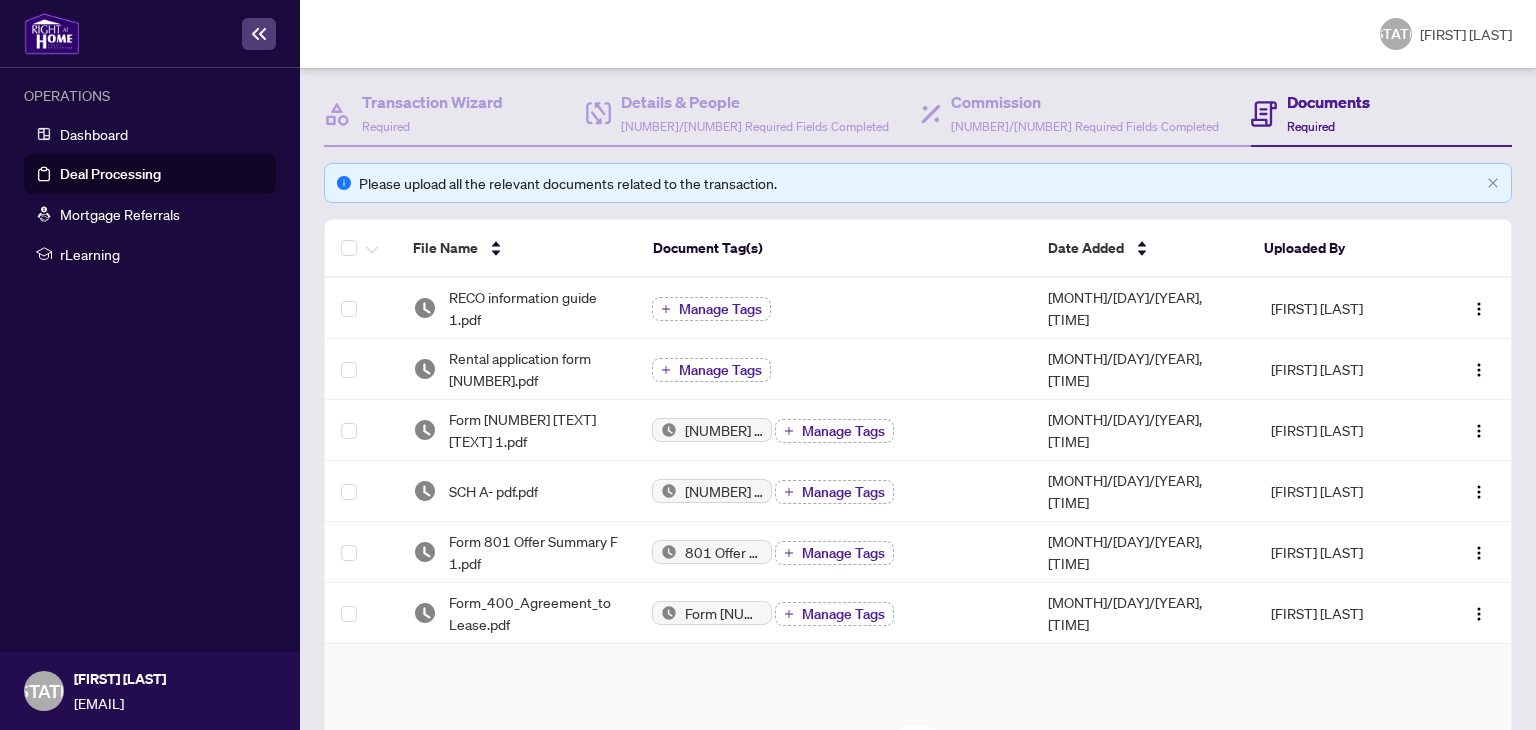 scroll, scrollTop: 200, scrollLeft: 0, axis: vertical 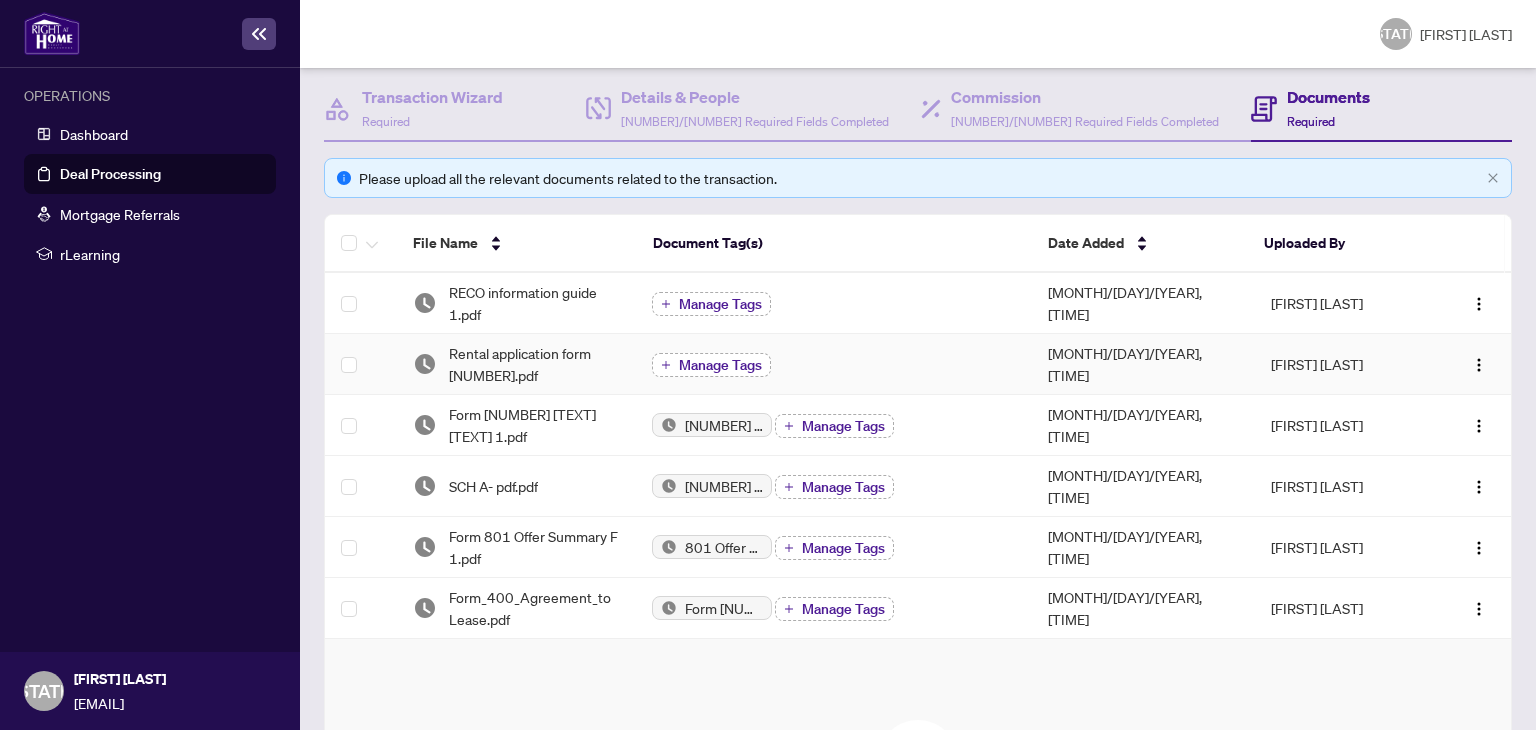 click on "Manage Tags" at bounding box center (720, 365) 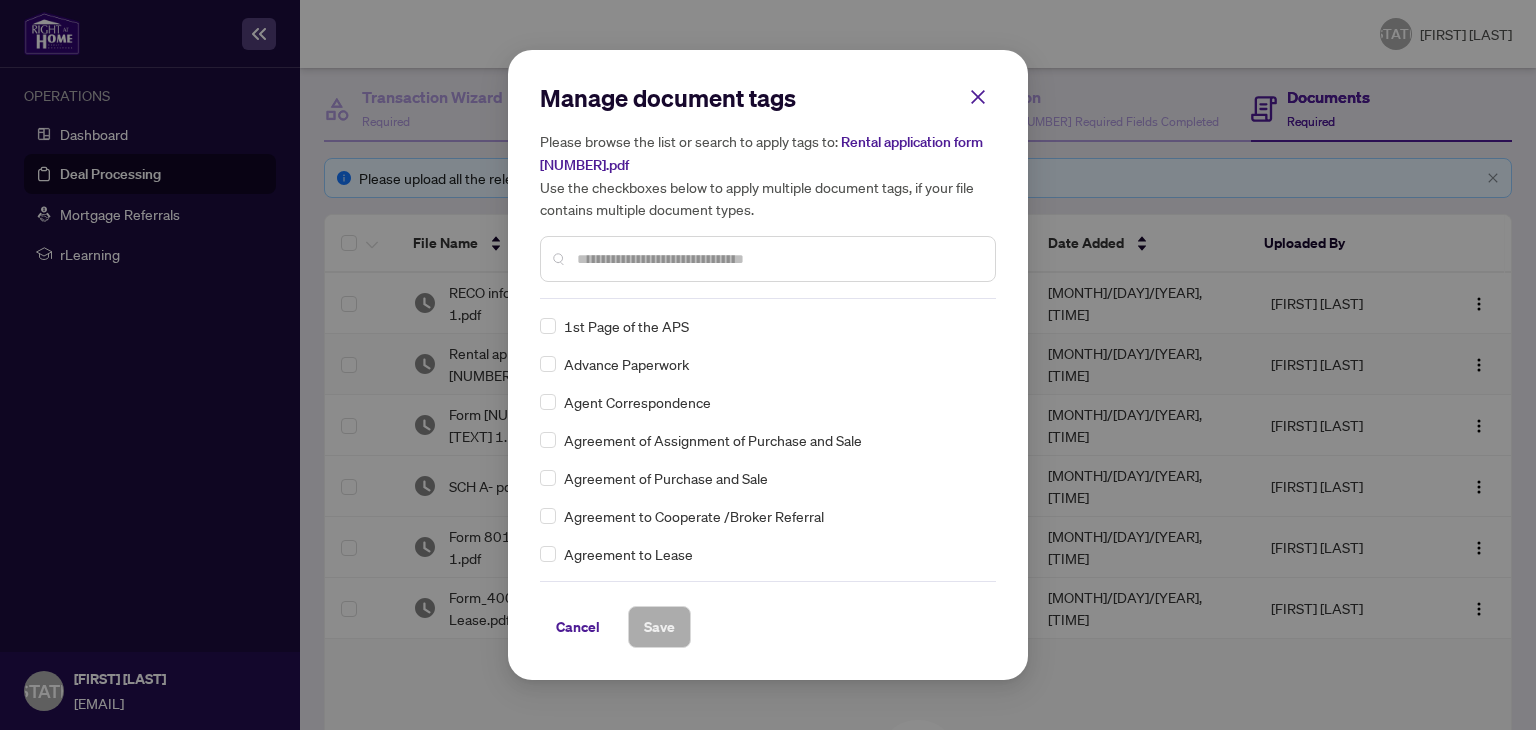 click at bounding box center (778, 259) 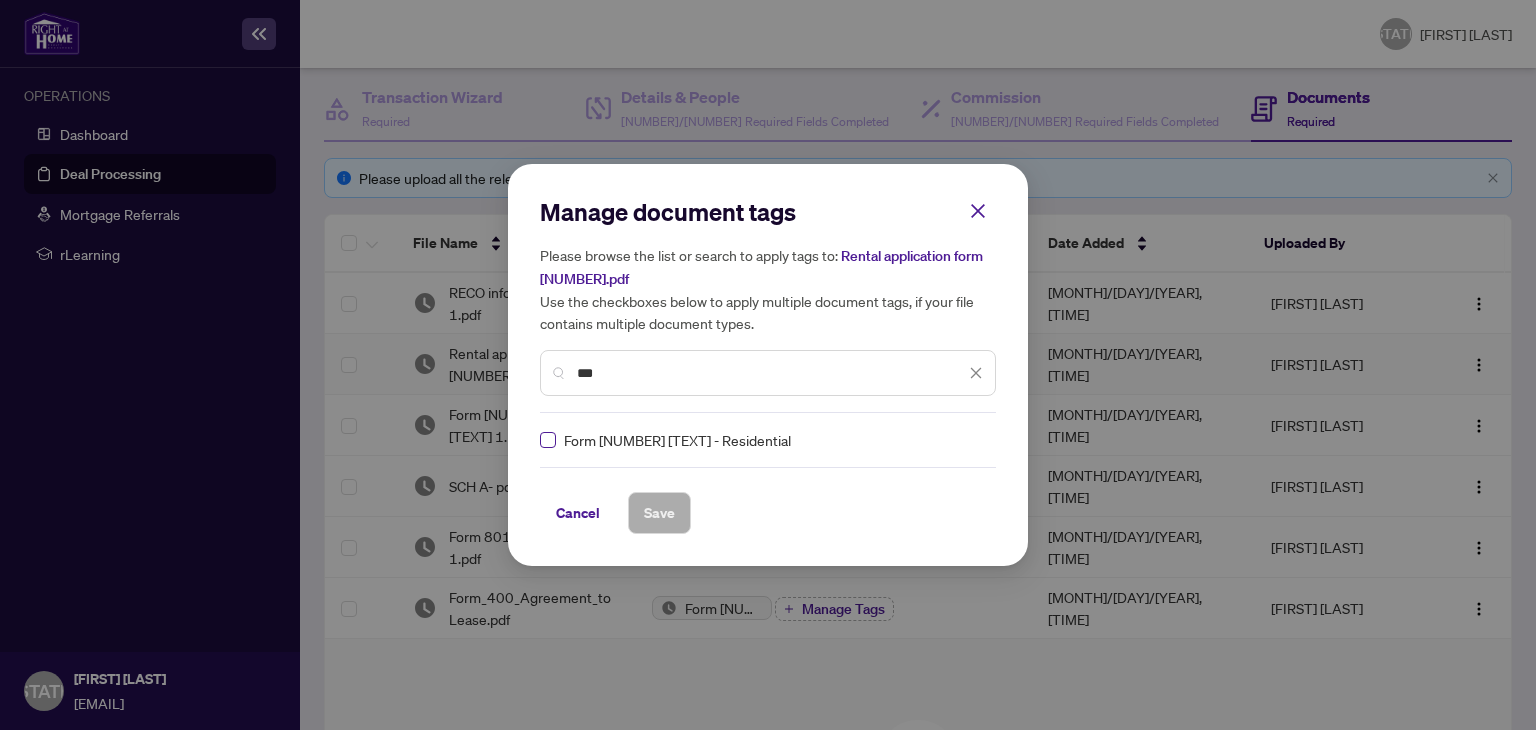 type on "***" 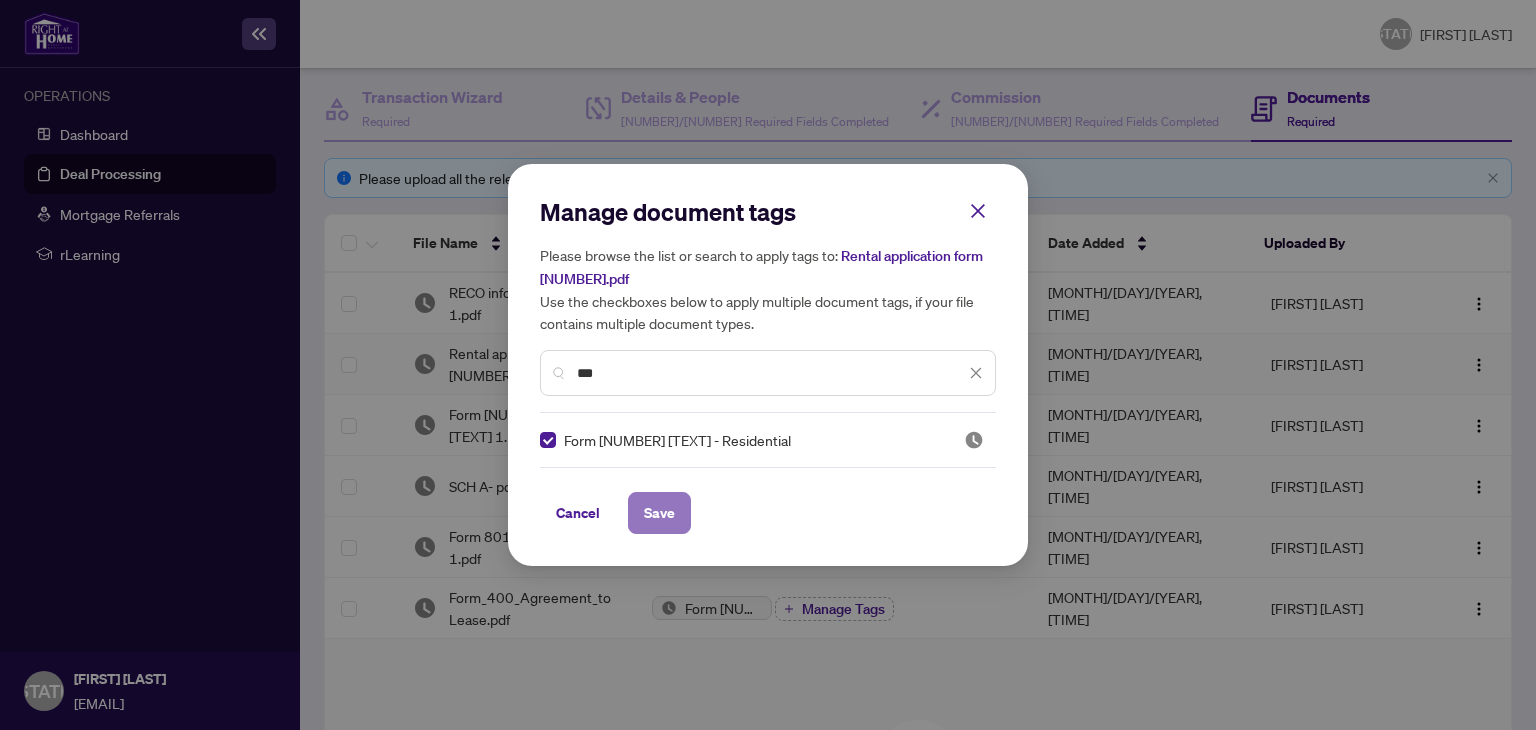 click on "Save" at bounding box center (659, 513) 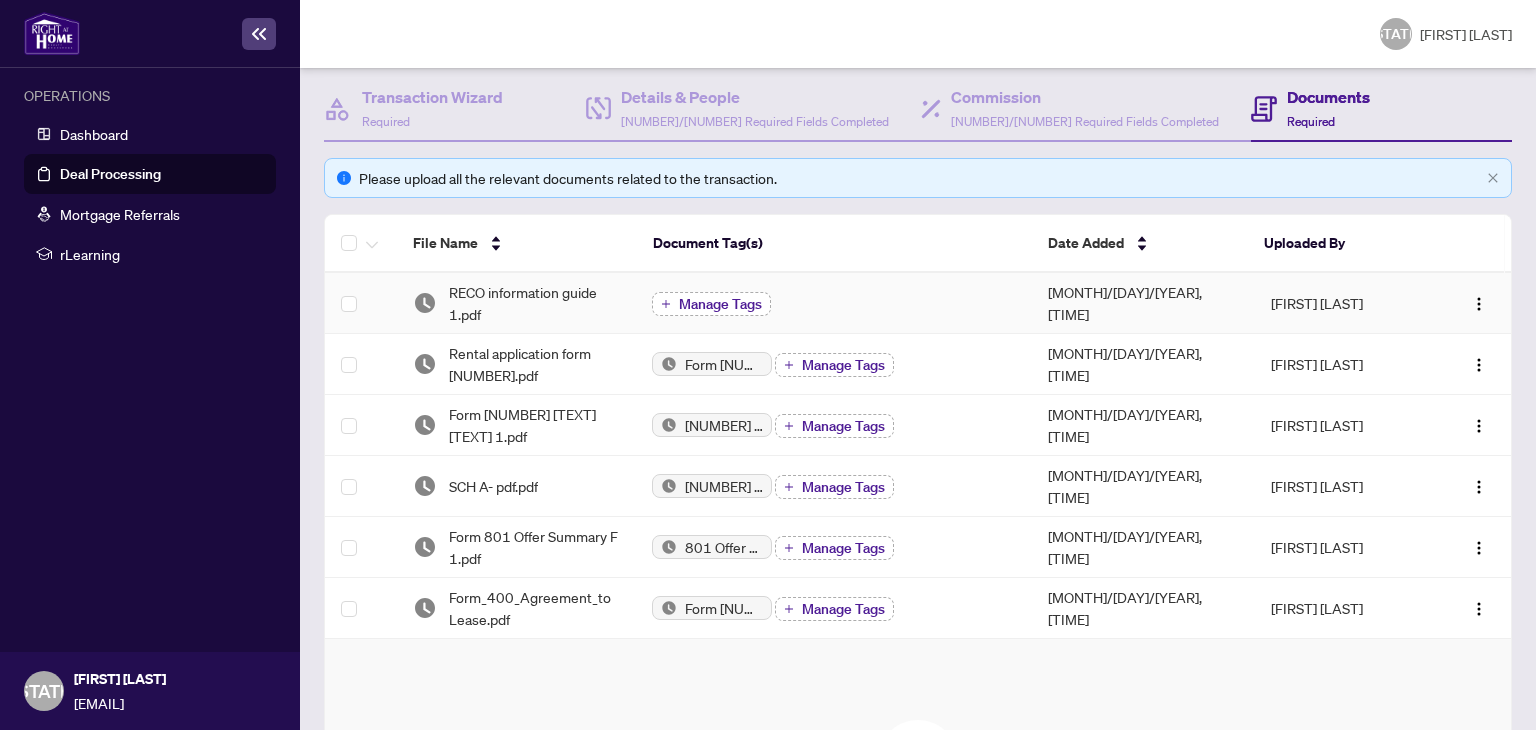 click on "Manage Tags" at bounding box center [720, 304] 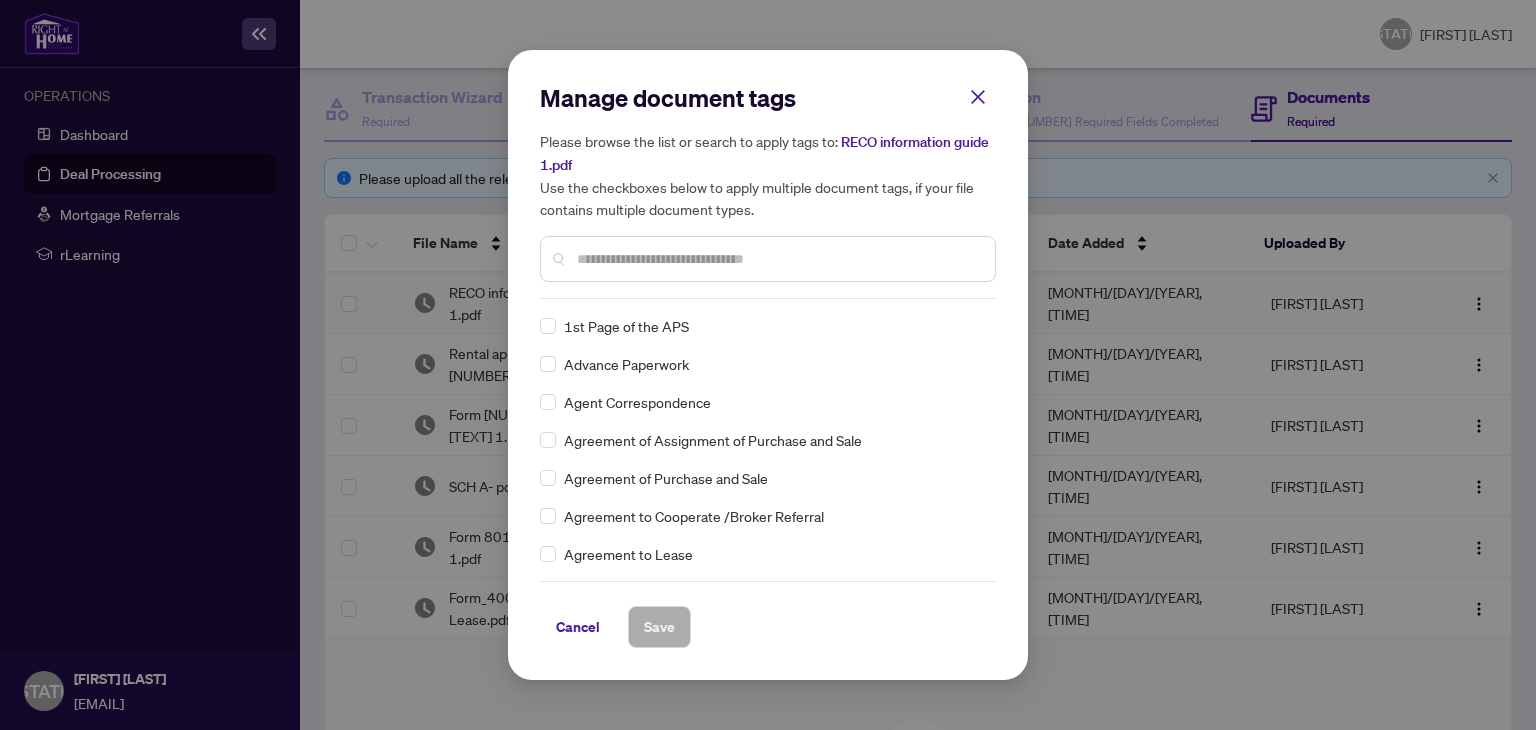 click on "Manage document tags Please browse the list or search to apply tags to:   RECO information guide 1.pdf   Use the checkboxes below to apply multiple document tags, if your file contains multiple document types.   1st Page of the APS Advance Paperwork Agent Correspondence Agreement of Assignment of Purchase and Sale Agreement of Purchase and Sale Agreement to Cooperate /Broker Referral Agreement to Lease Articles of Incorporation Back to Vendor Letter Belongs to Another Transaction Builder's Consent Buyer Designated Representation Agreement Buyer Designated Representation Agreement Buyers Lawyer Information Certificate of Estate Trustee(s) Client Refused to Sign Closing Date Change Co-op Brokerage Commission Statement Co-op EFT Co-operating Indemnity Agreement Commission Adjustment Commission Agreement Commission Calculation Commission Statement Sent Commission Statement Sent to Landlord Commission Statement Sent to Lawyer Commission Statement Sent to Listing Brokerage Commission Statement Sent to Vendor EFT" at bounding box center [0, 0] 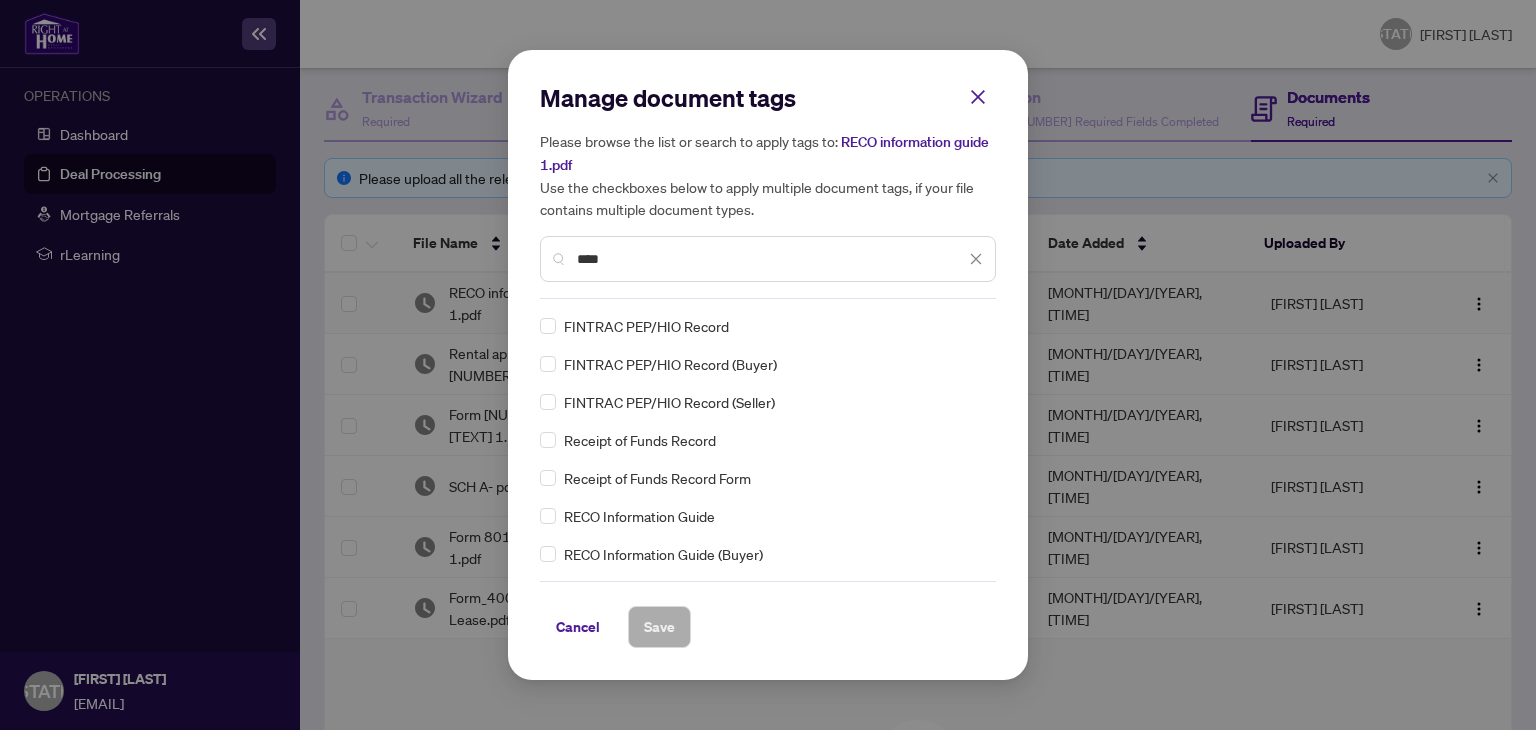 type on "****" 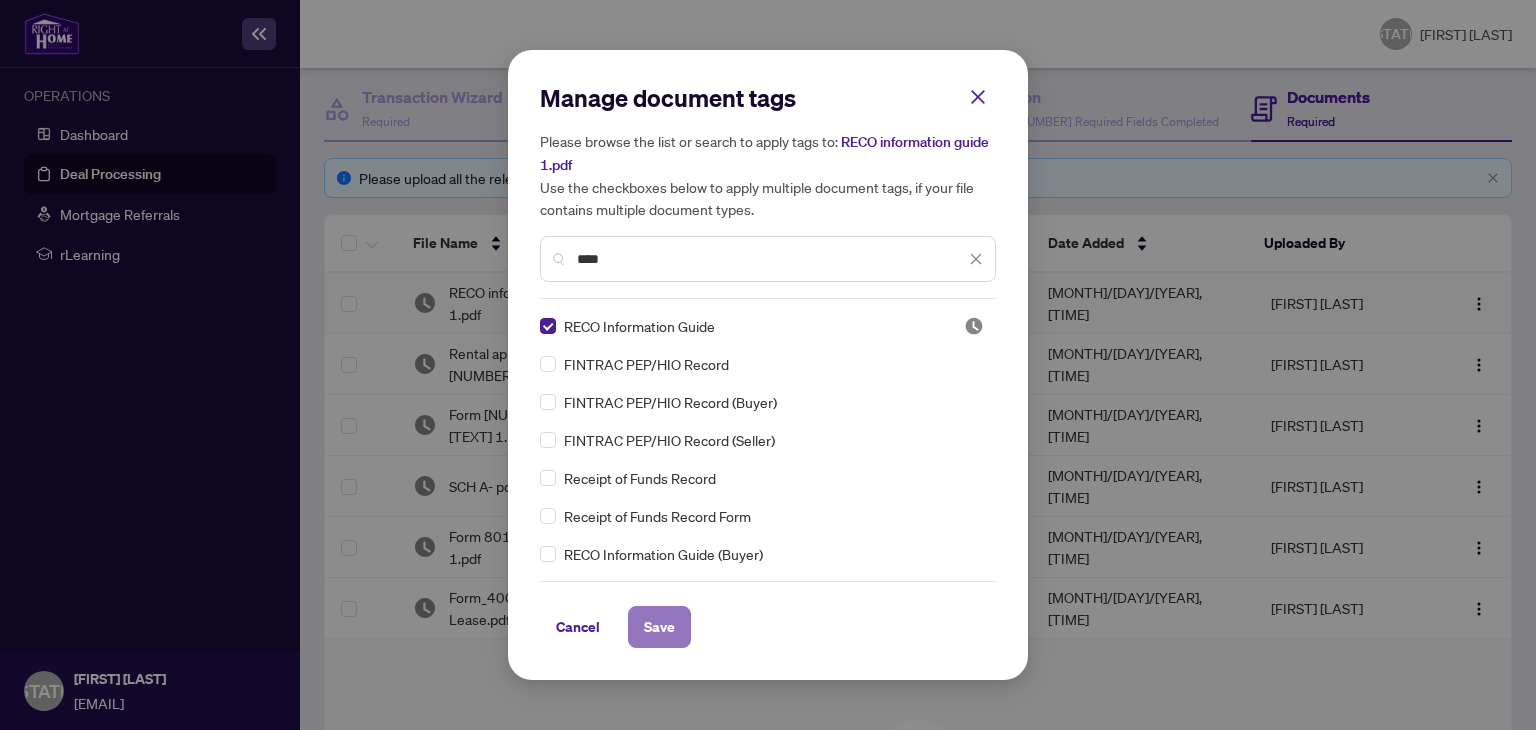 click on "Save" at bounding box center (0, 0) 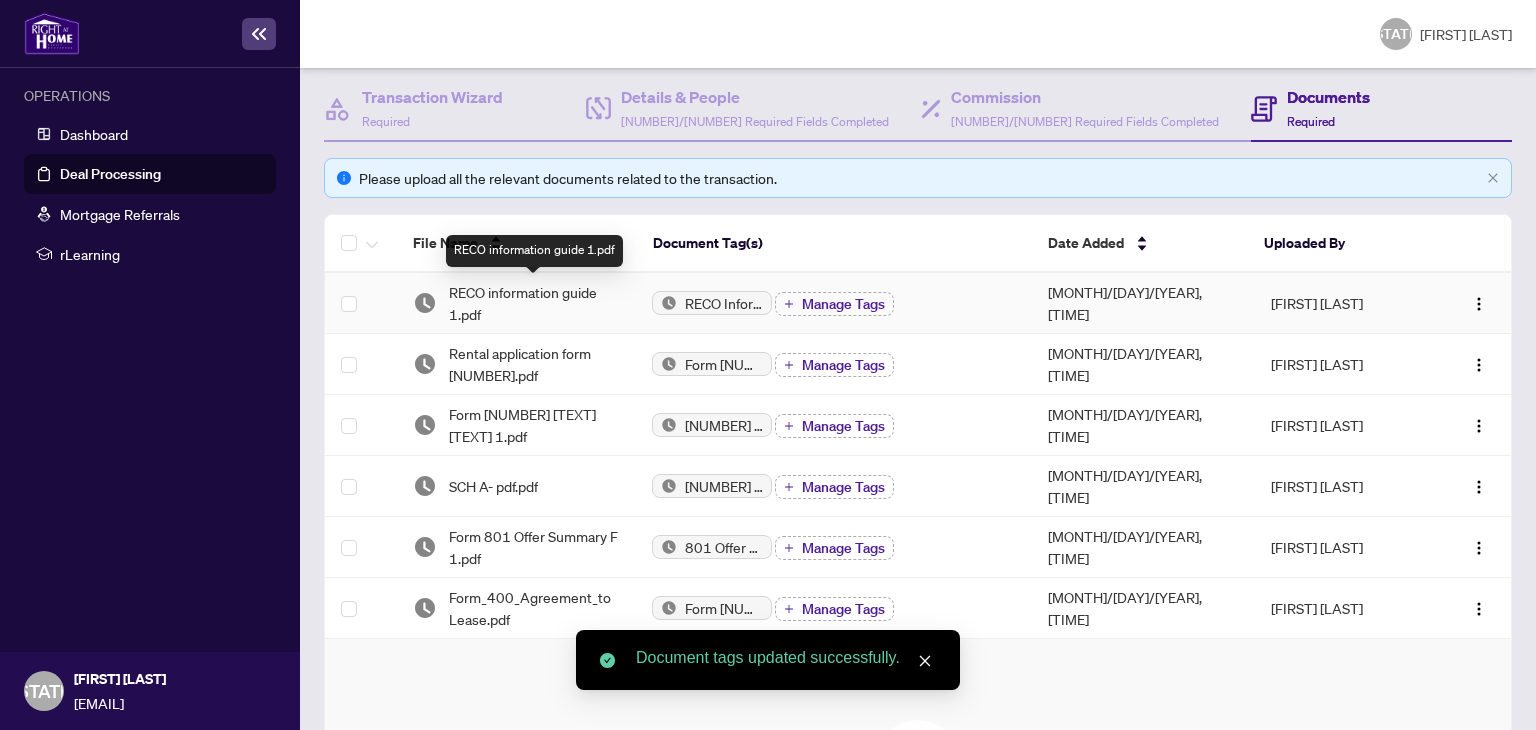 click on "RECO information guide 1.pdf" at bounding box center [535, 303] 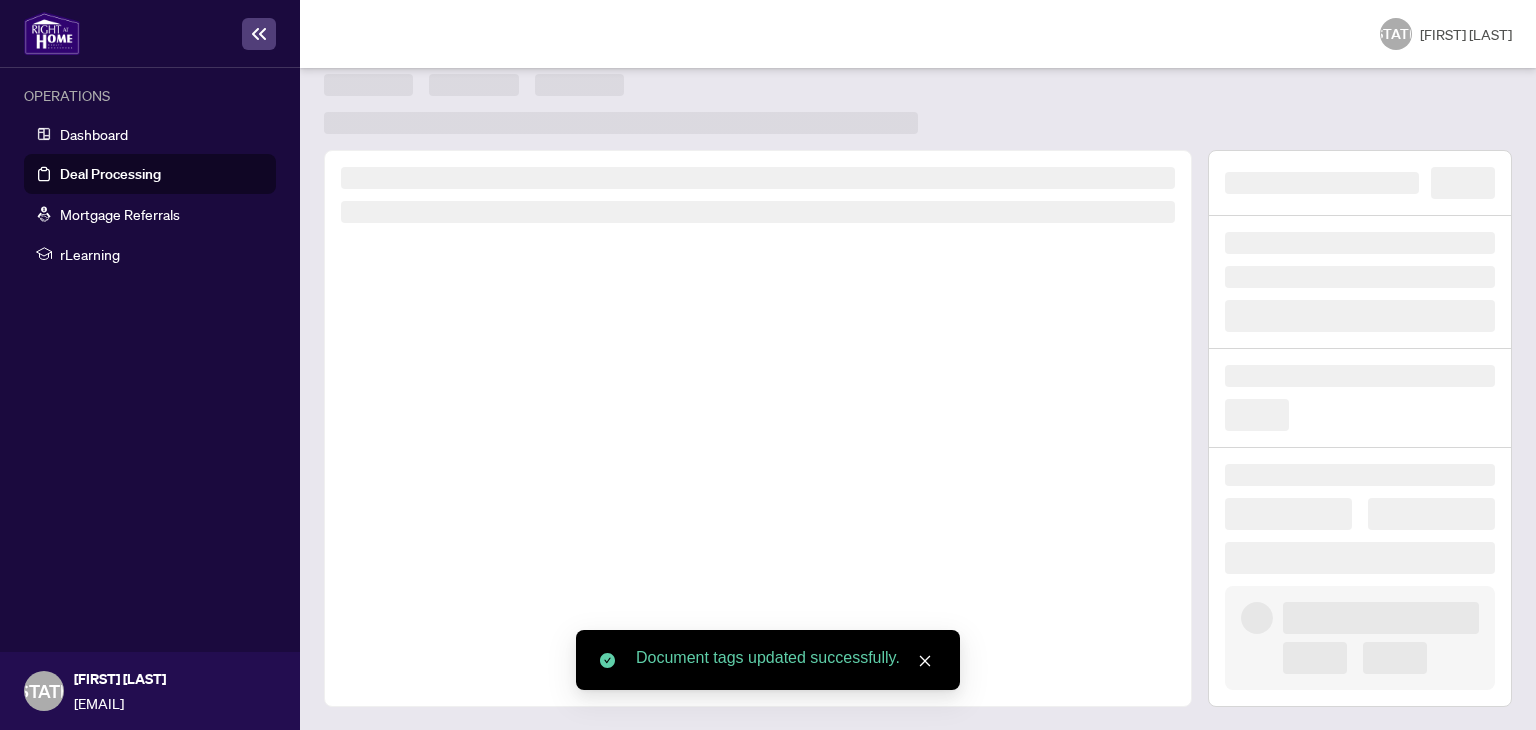 scroll, scrollTop: 0, scrollLeft: 0, axis: both 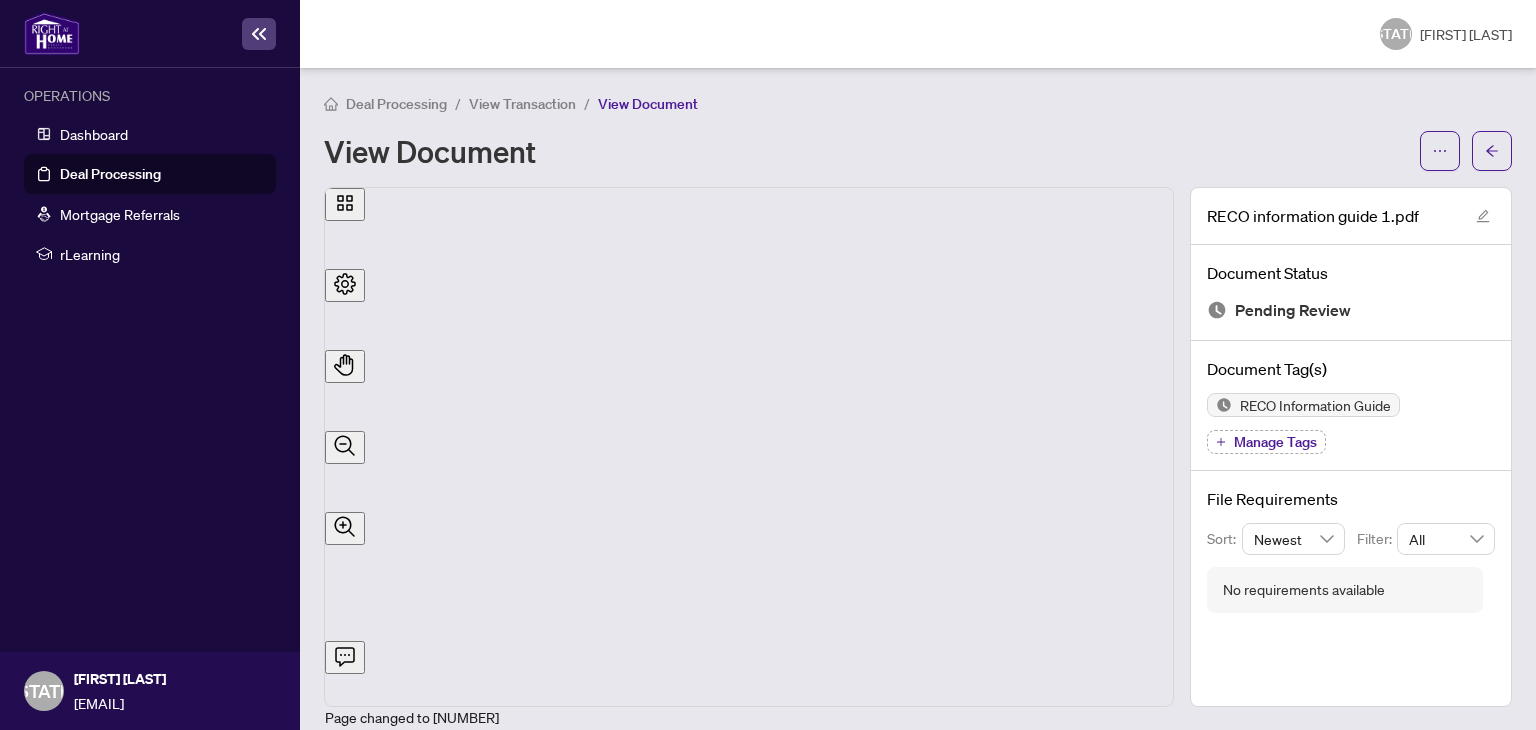 click on "View Transaction" at bounding box center (522, 104) 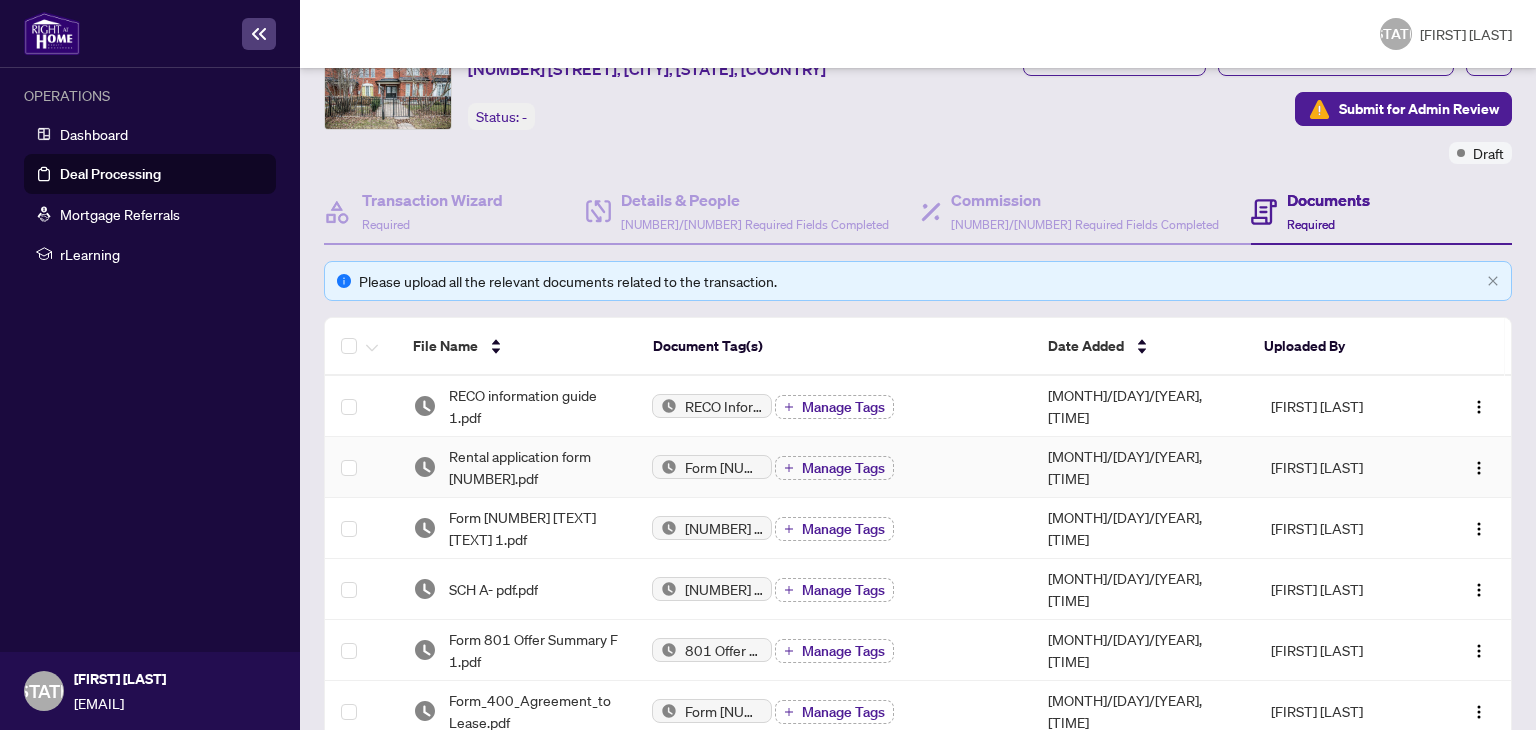 scroll, scrollTop: 0, scrollLeft: 0, axis: both 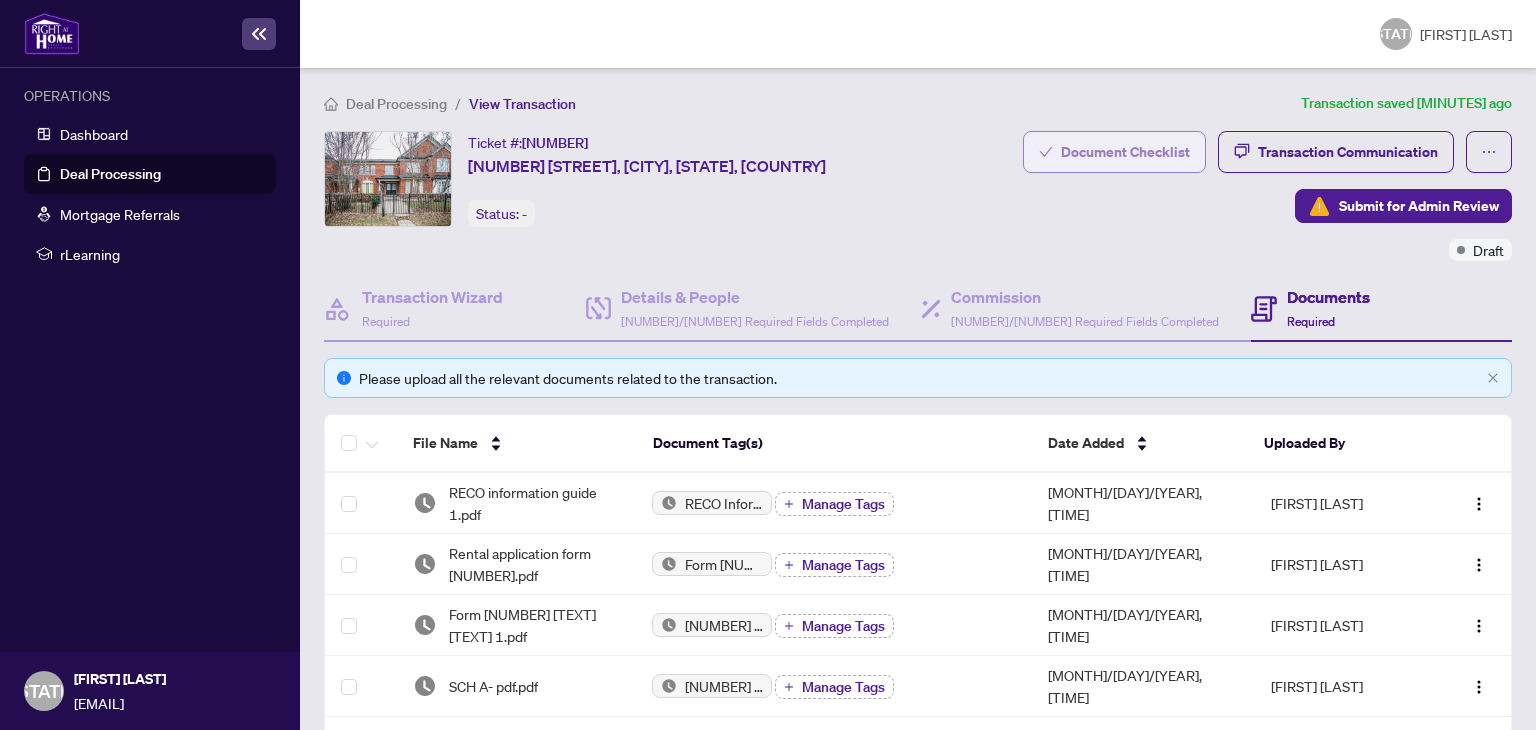 click on "Document Checklist" at bounding box center [1125, 152] 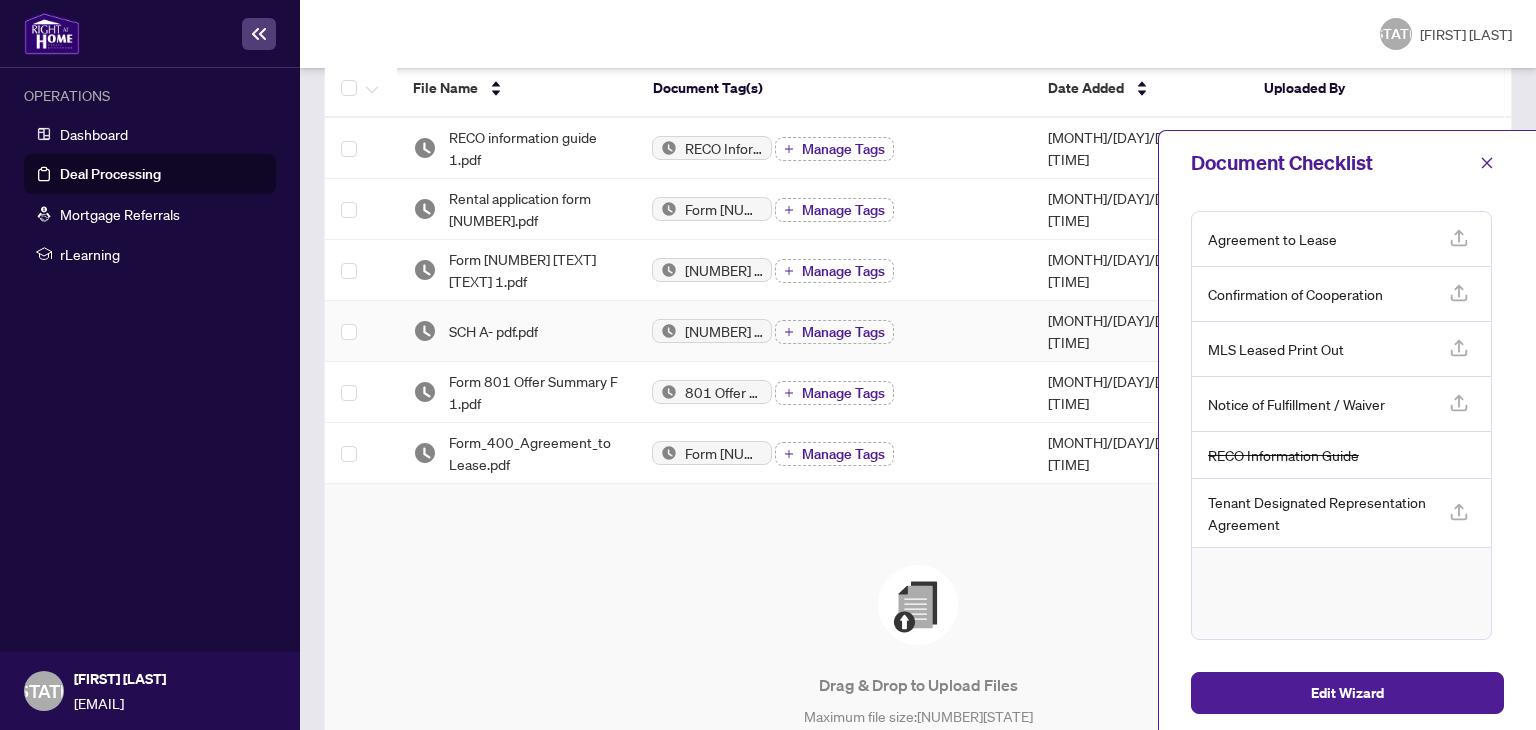 scroll, scrollTop: 400, scrollLeft: 0, axis: vertical 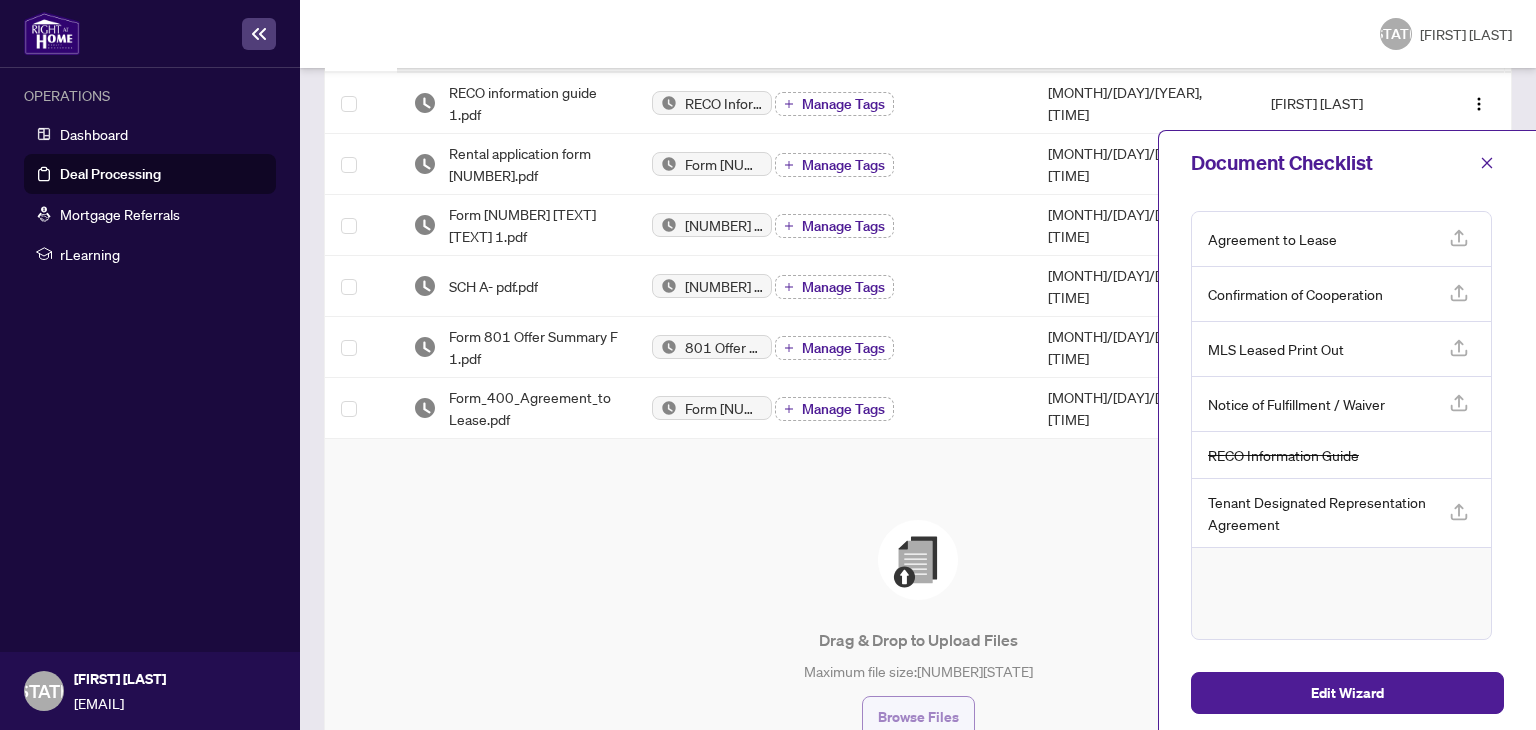 click on "Browse Files" at bounding box center (918, 717) 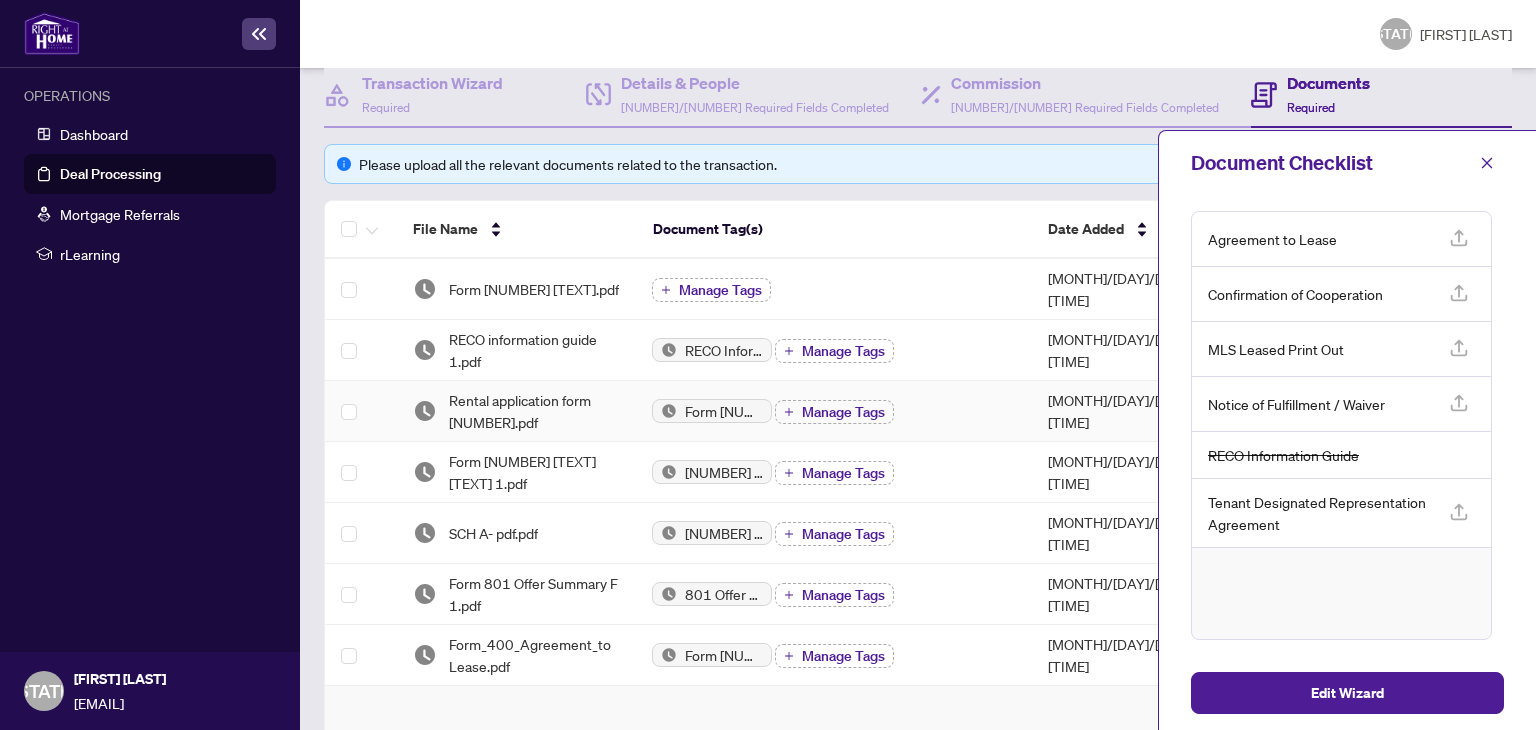 scroll, scrollTop: 0, scrollLeft: 0, axis: both 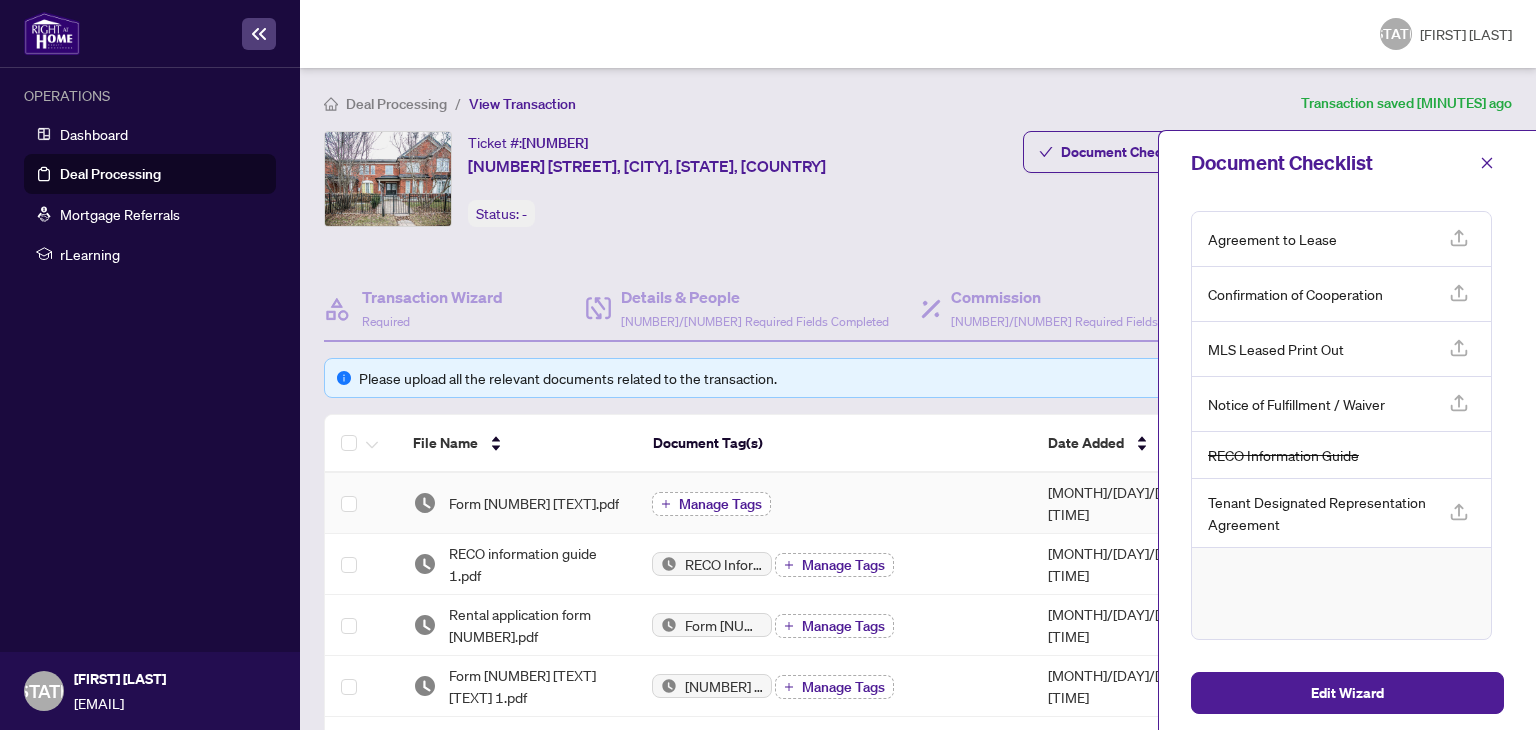 click on "Manage Tags" at bounding box center [720, 504] 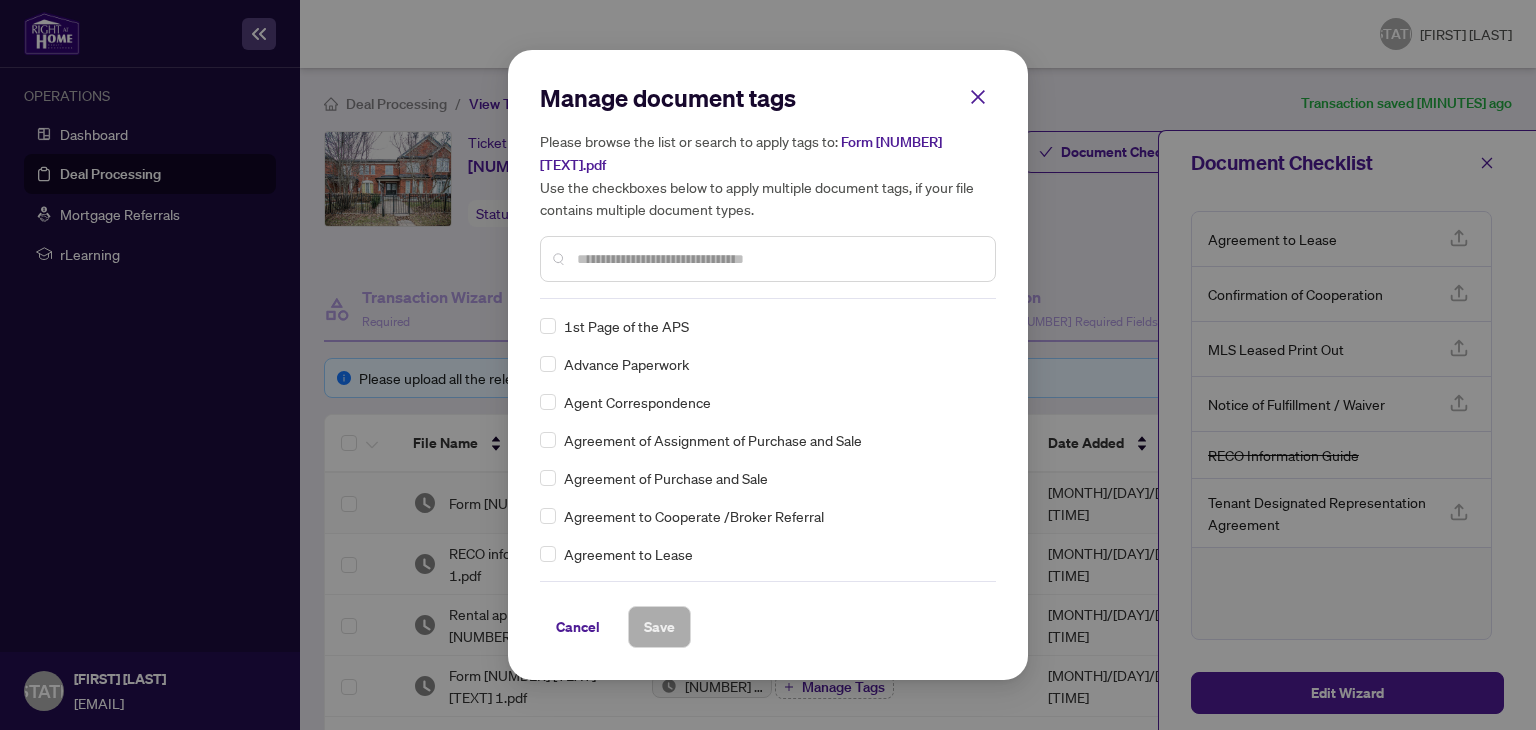 click at bounding box center [778, 259] 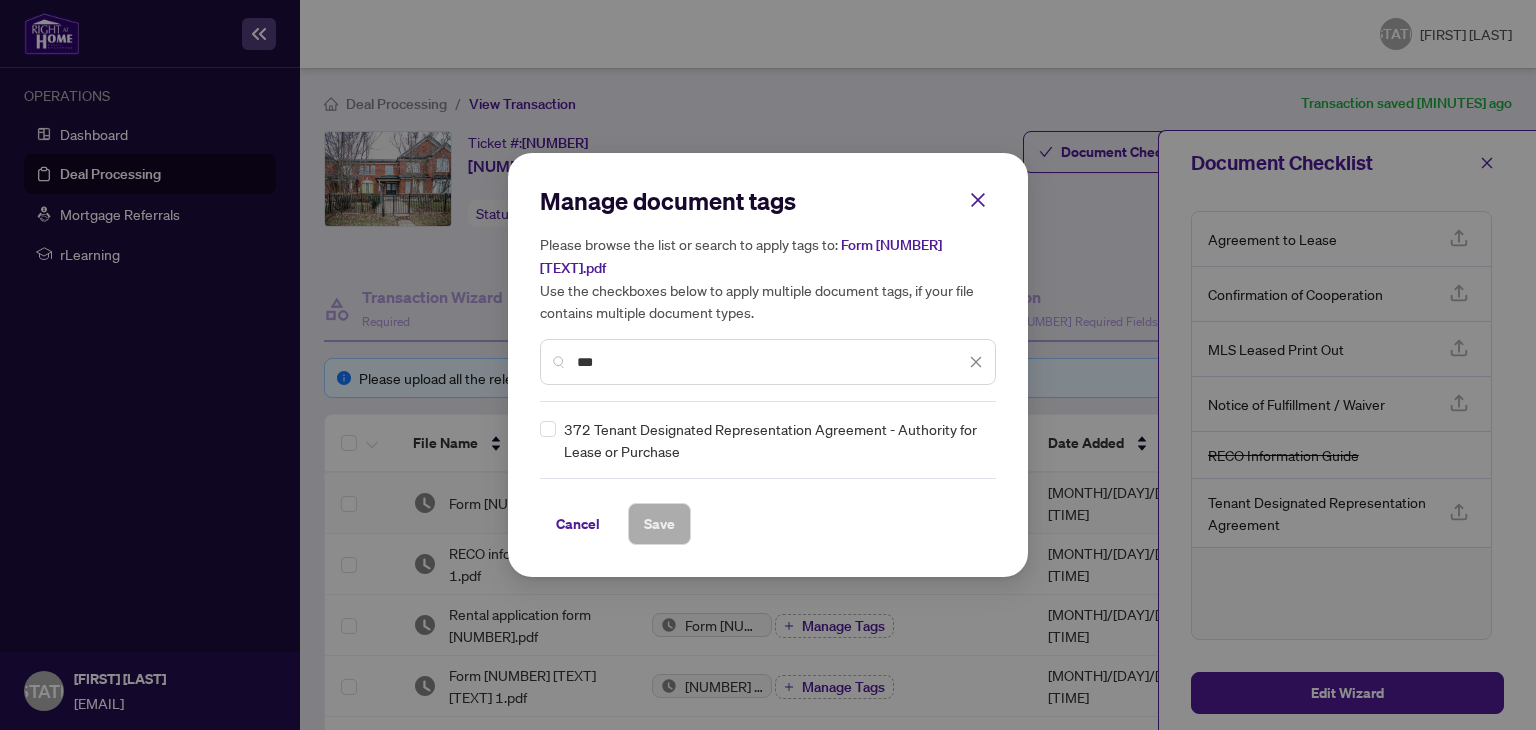 type on "***" 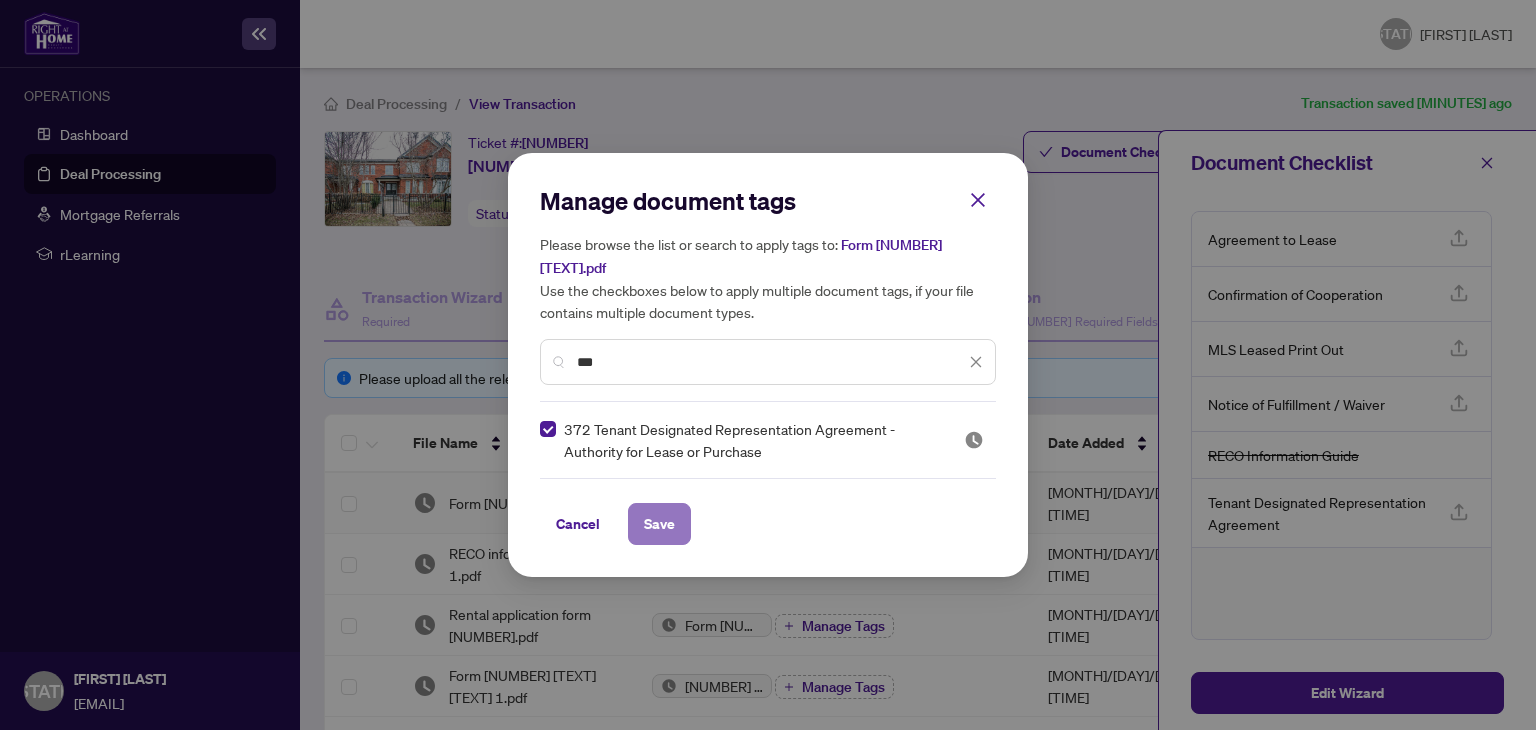 click on "Save" at bounding box center (659, 524) 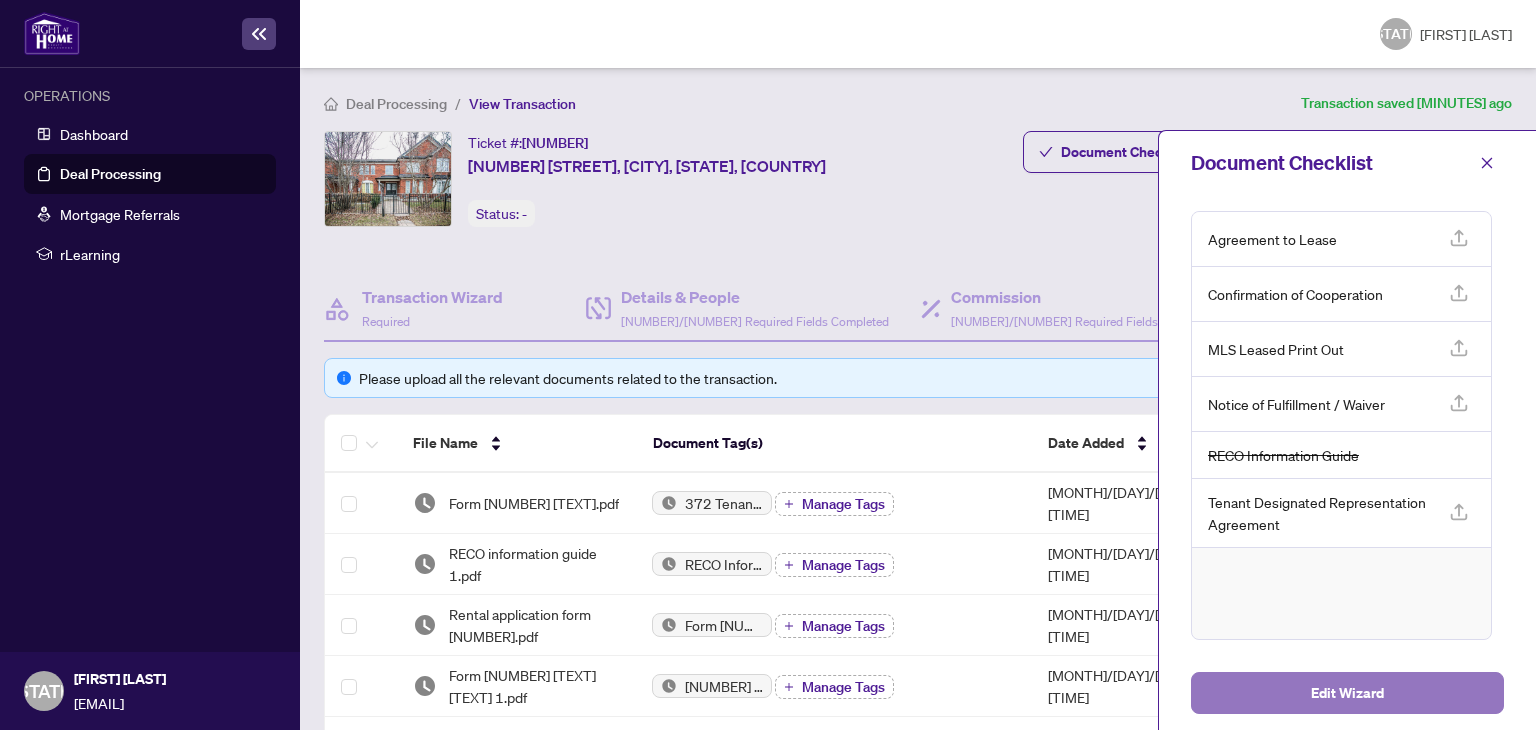 click on "Edit Wizard" at bounding box center (1347, 693) 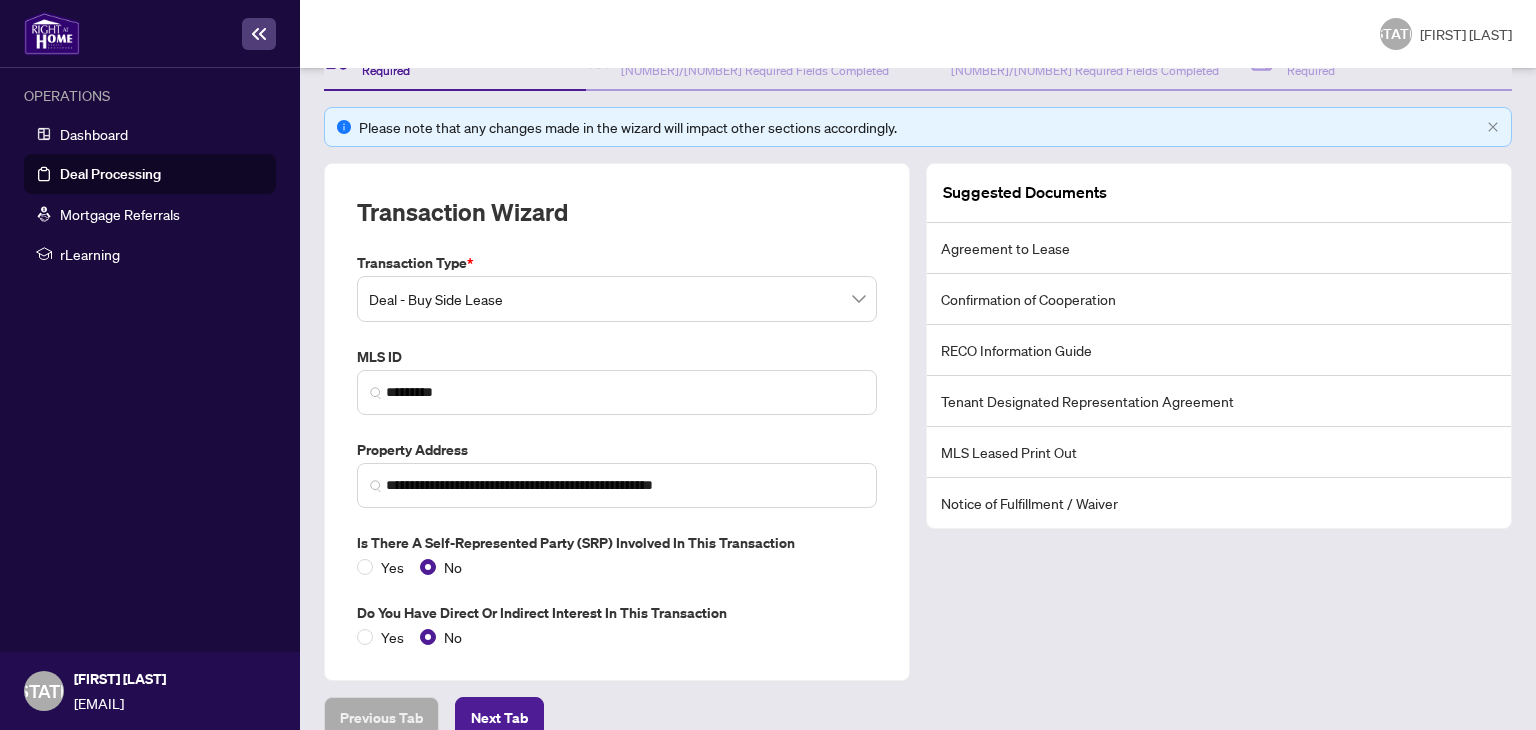 scroll, scrollTop: 280, scrollLeft: 0, axis: vertical 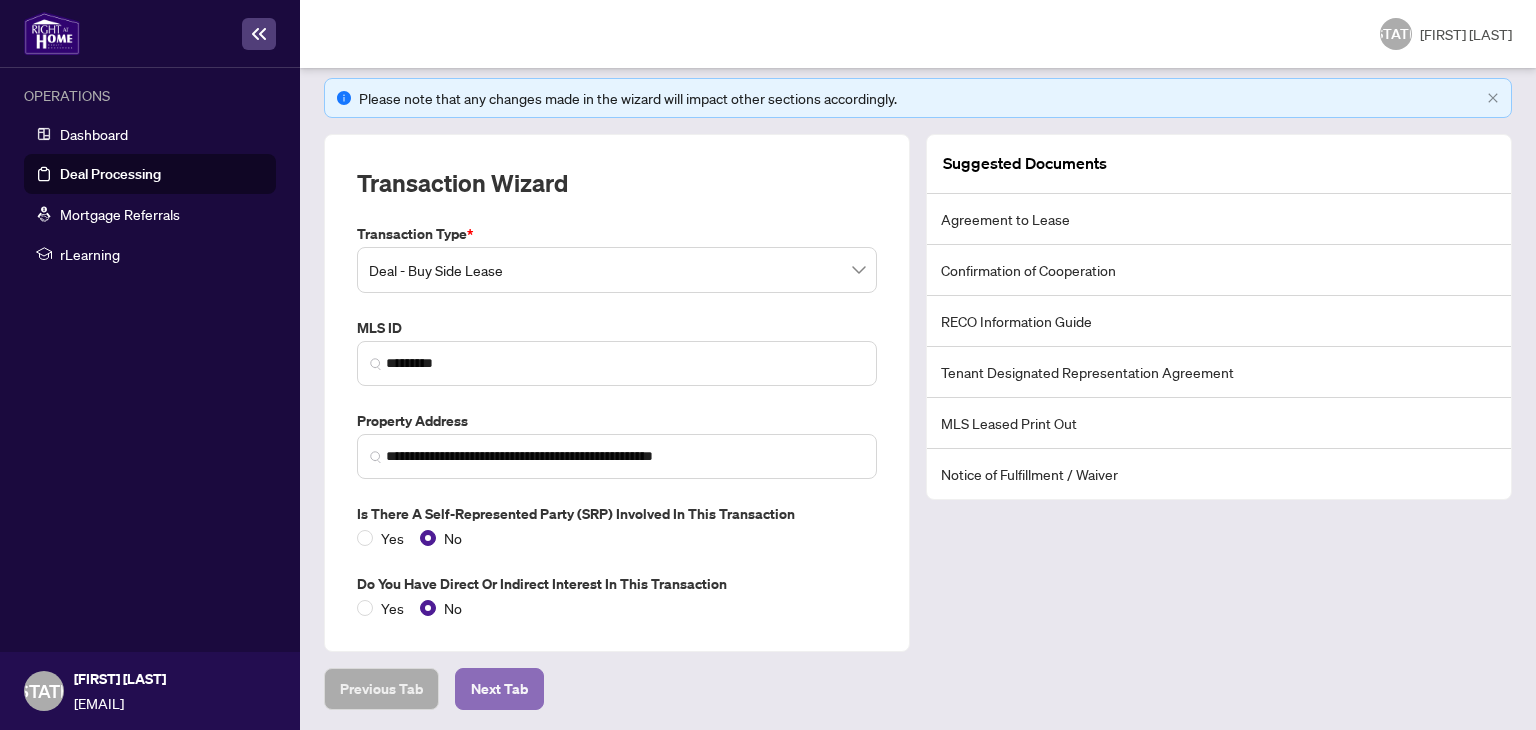 click on "Next Tab" at bounding box center [381, 689] 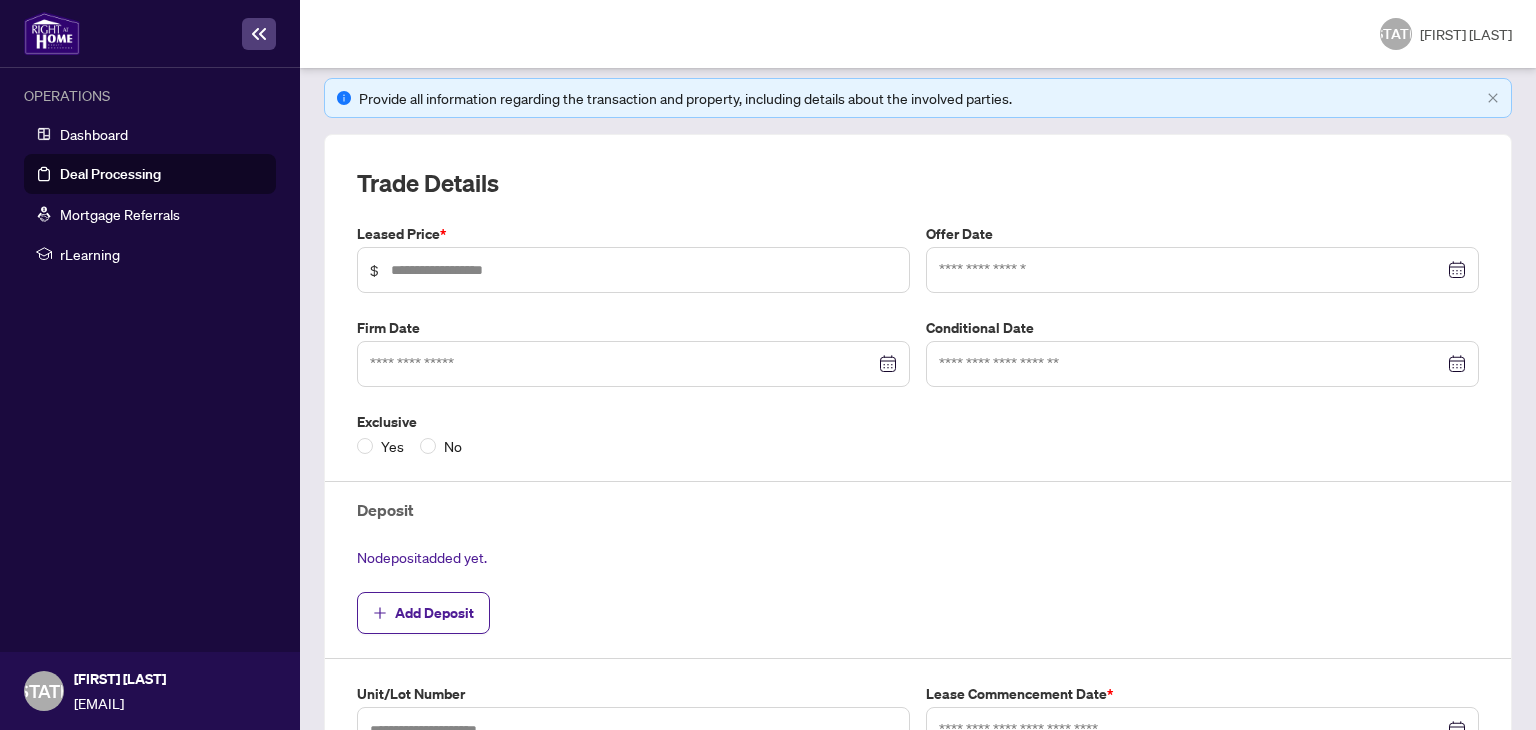 scroll, scrollTop: 0, scrollLeft: 0, axis: both 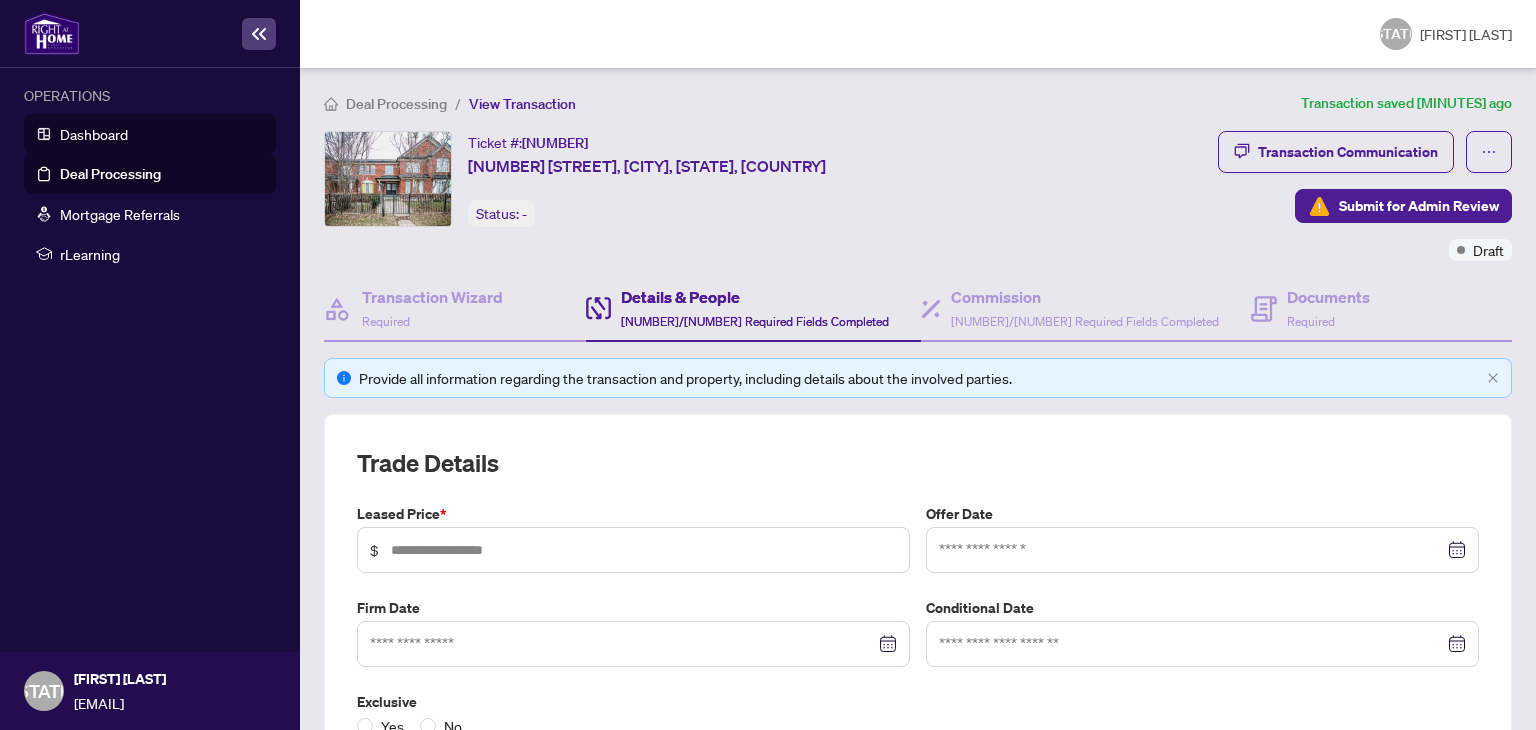 click on "Dashboard" at bounding box center [94, 134] 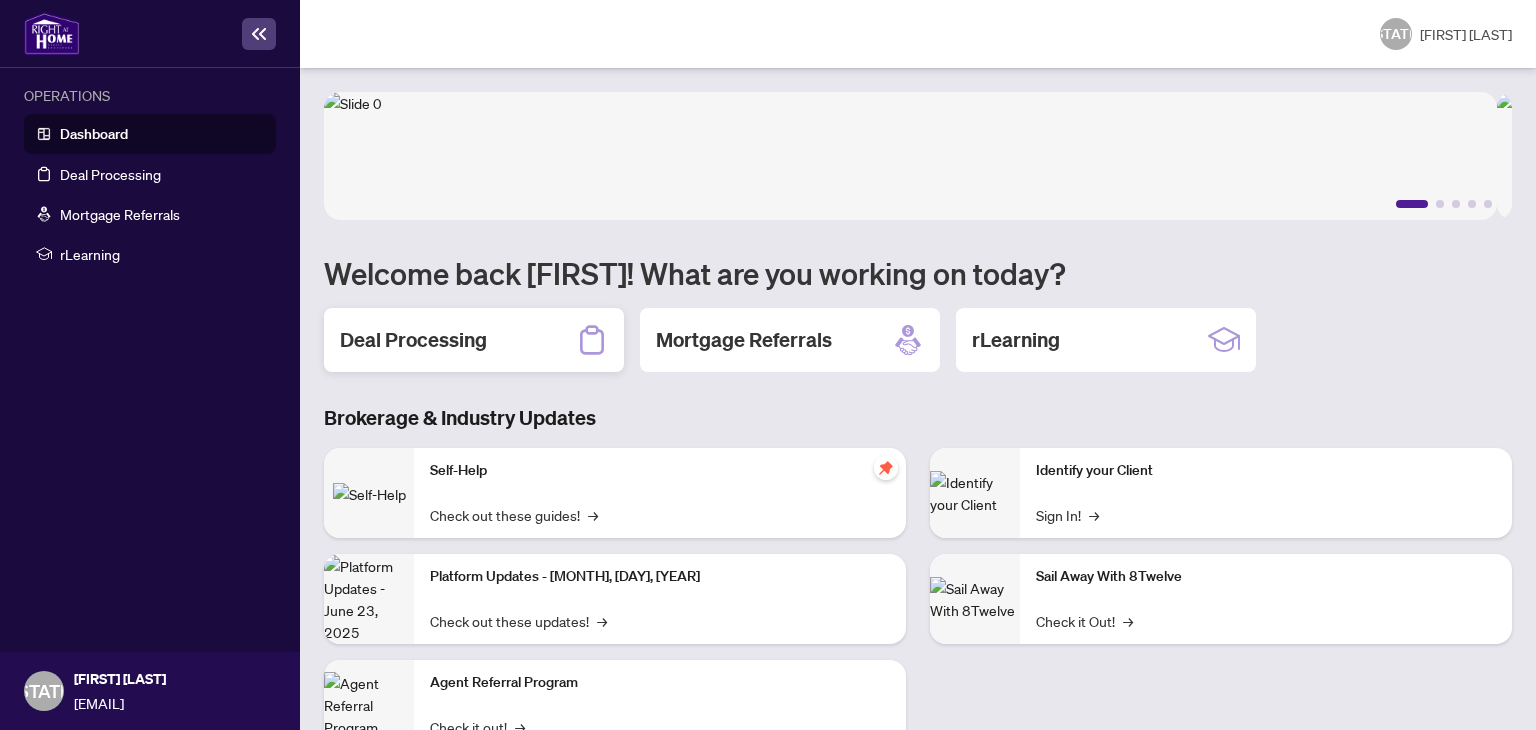 click on "Deal Processing" at bounding box center (413, 340) 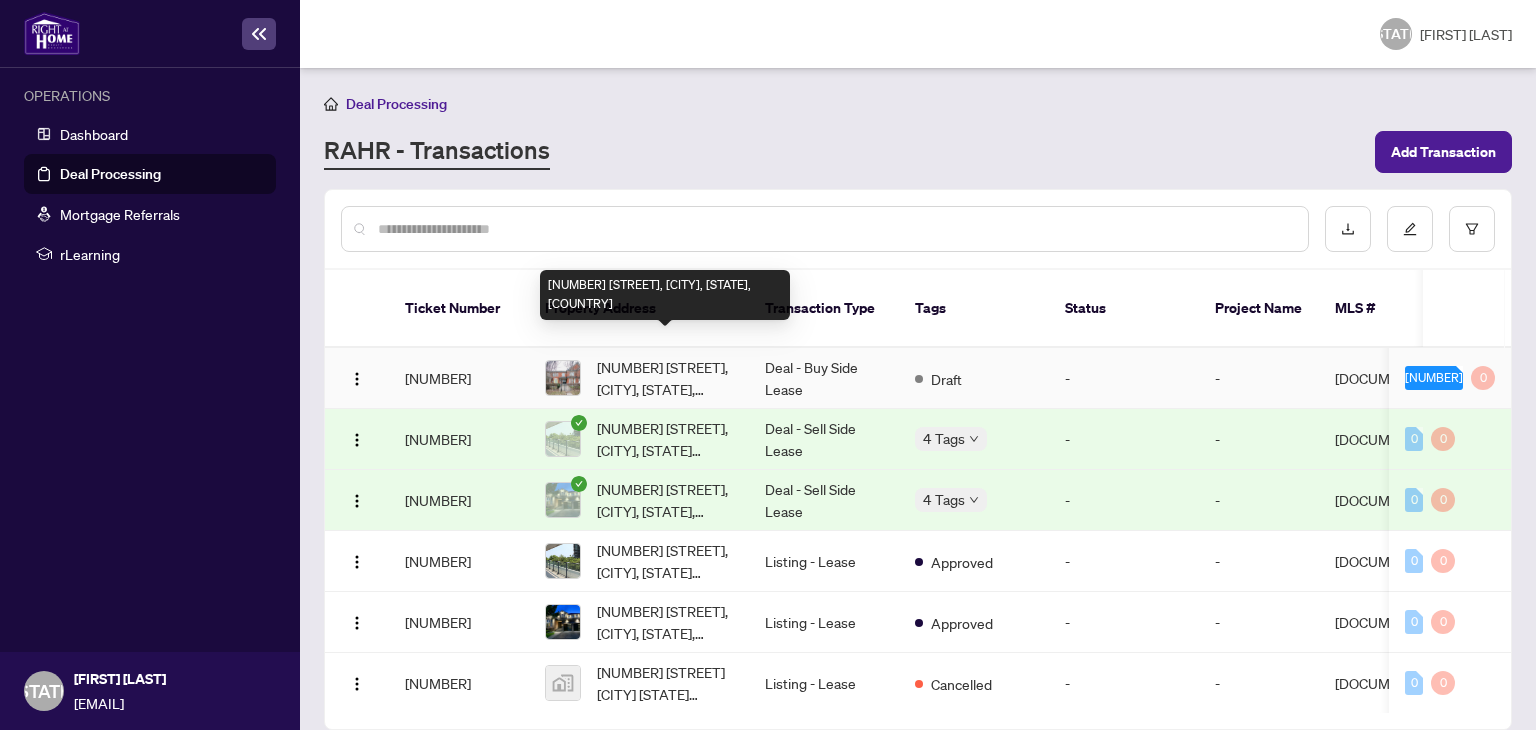 click on "[NUMBER] [STREET], [CITY], [STATE], [COUNTRY]" at bounding box center [665, 378] 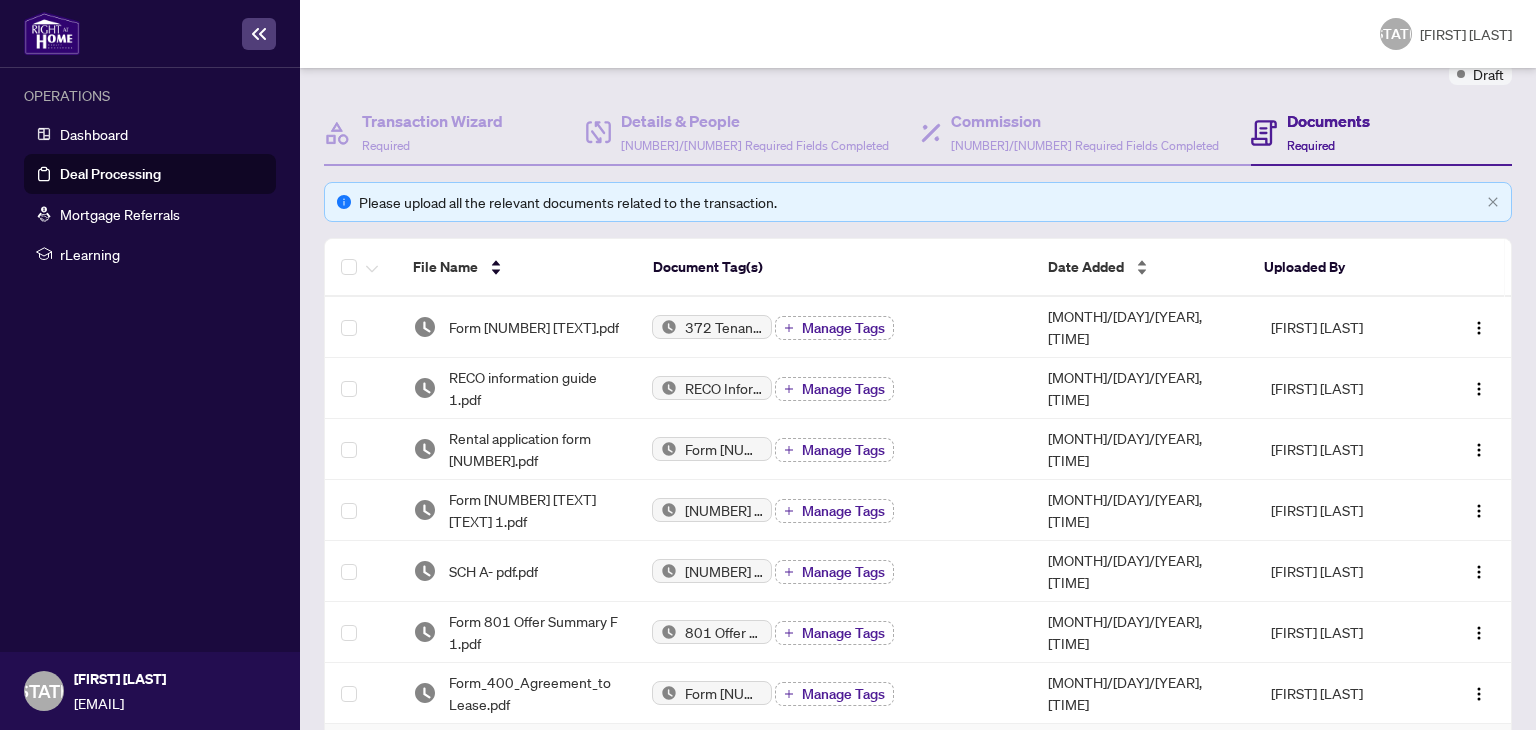 scroll, scrollTop: 200, scrollLeft: 0, axis: vertical 